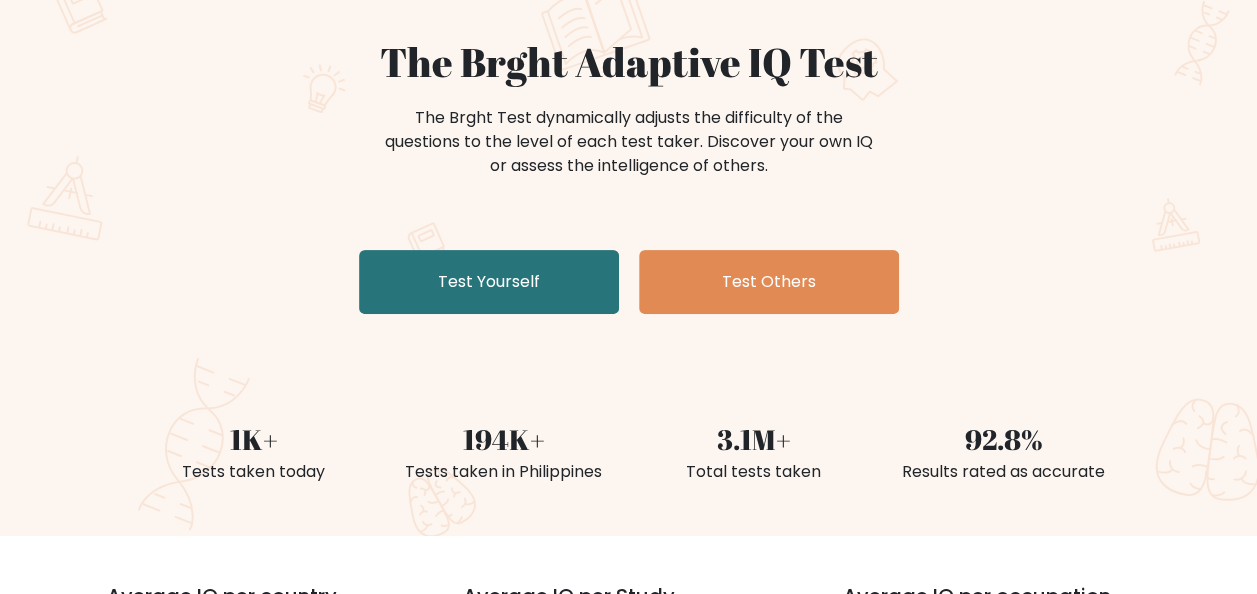 scroll, scrollTop: 200, scrollLeft: 0, axis: vertical 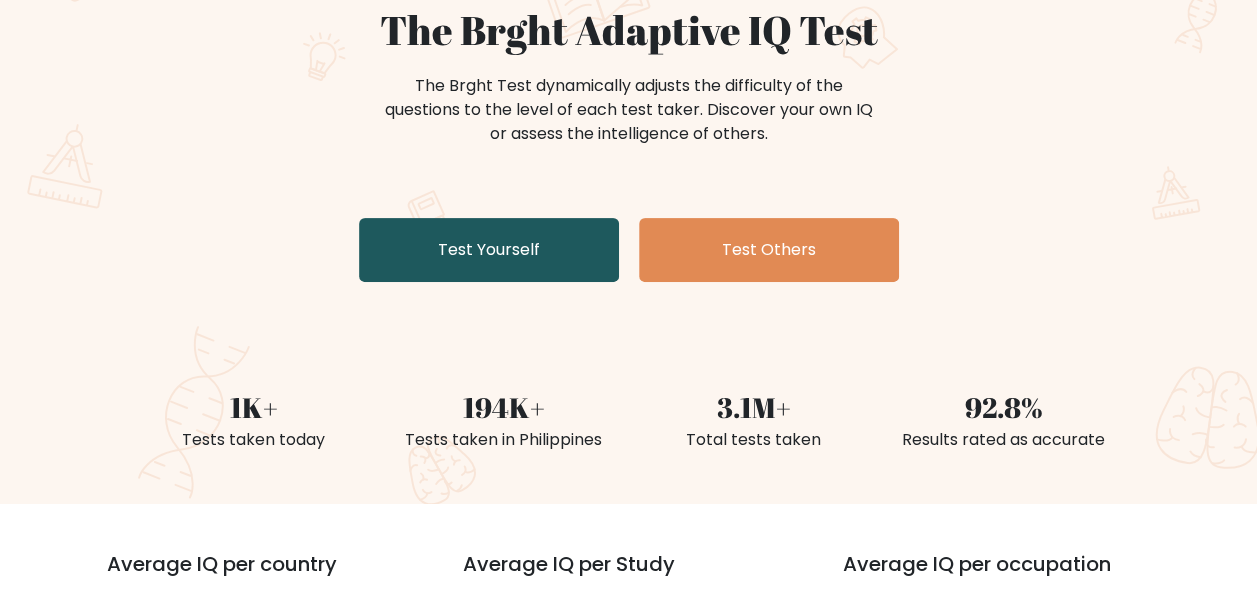 click on "Test Yourself" at bounding box center [489, 250] 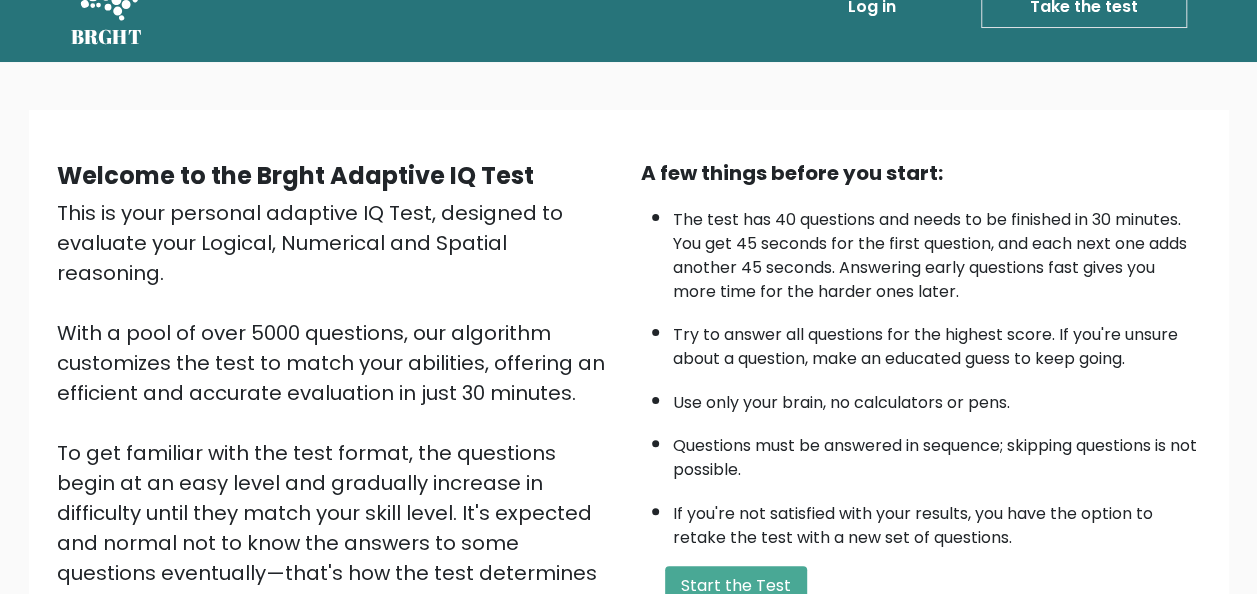 scroll, scrollTop: 0, scrollLeft: 0, axis: both 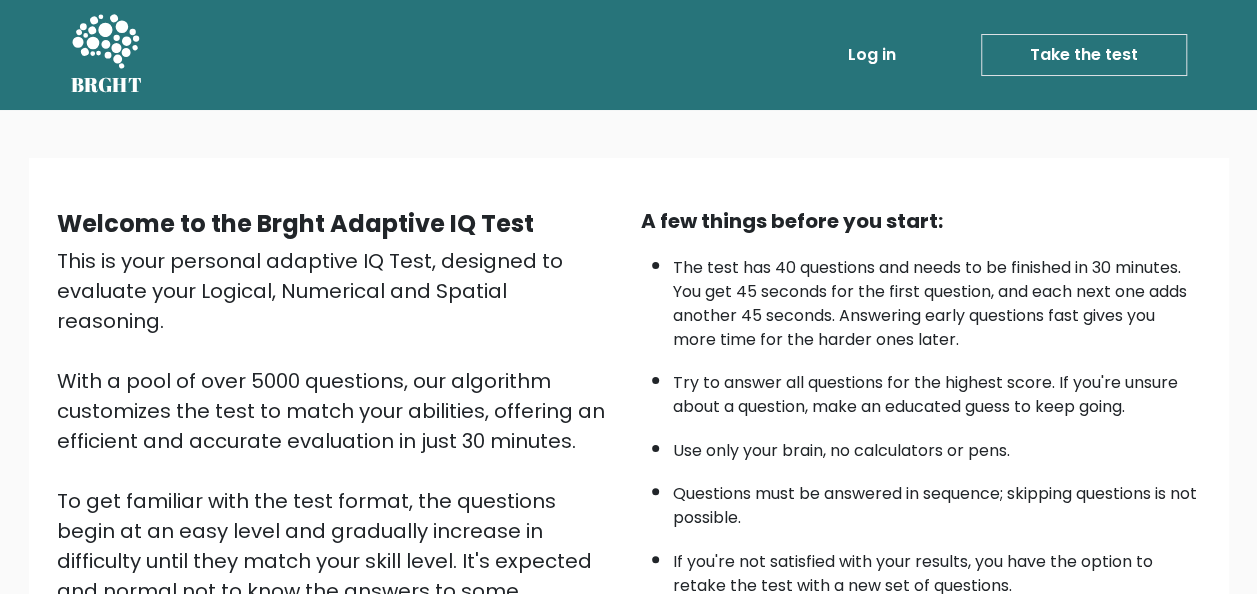click on "Take the test" at bounding box center [1084, 55] 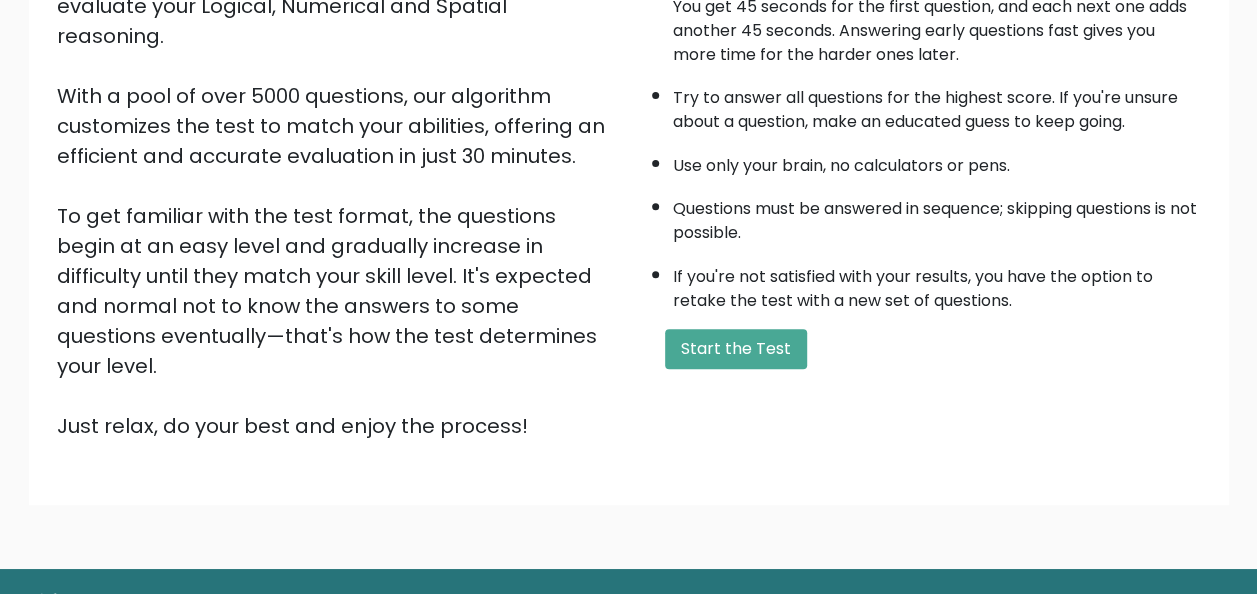 scroll, scrollTop: 300, scrollLeft: 0, axis: vertical 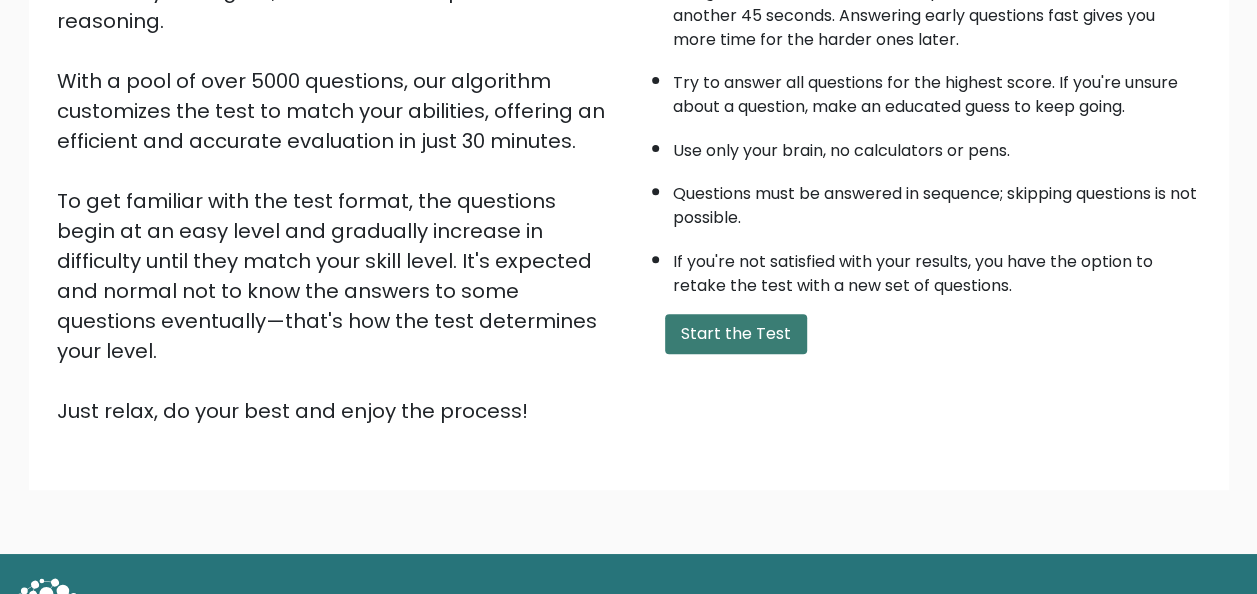 click on "Start the Test" at bounding box center (736, 334) 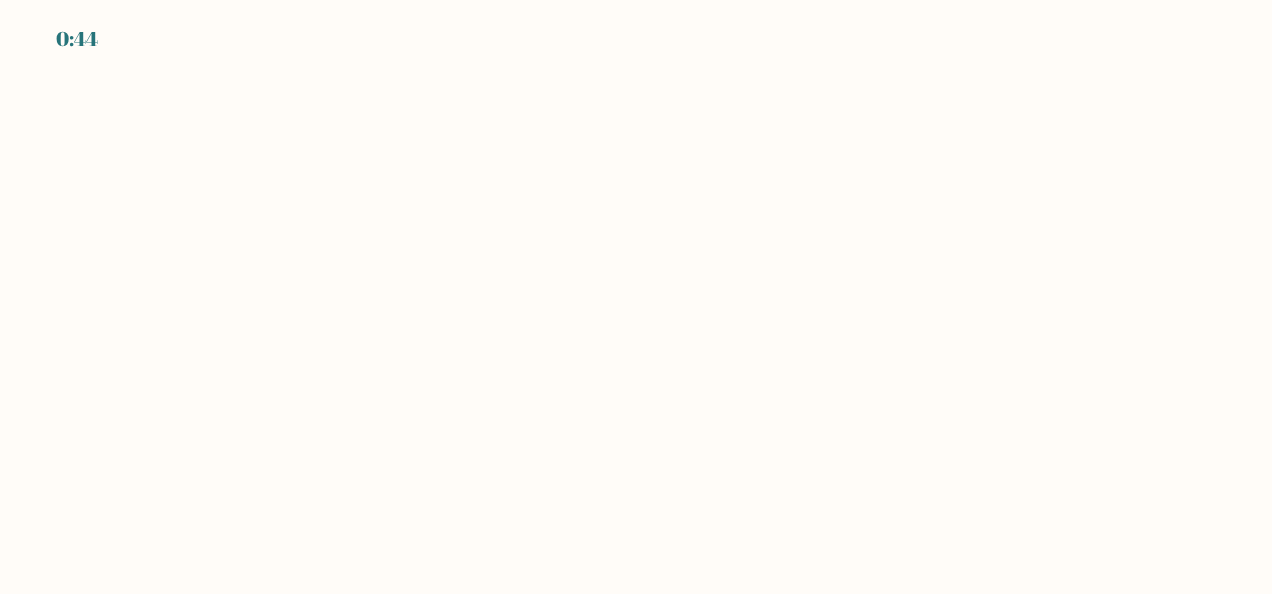 scroll, scrollTop: 0, scrollLeft: 0, axis: both 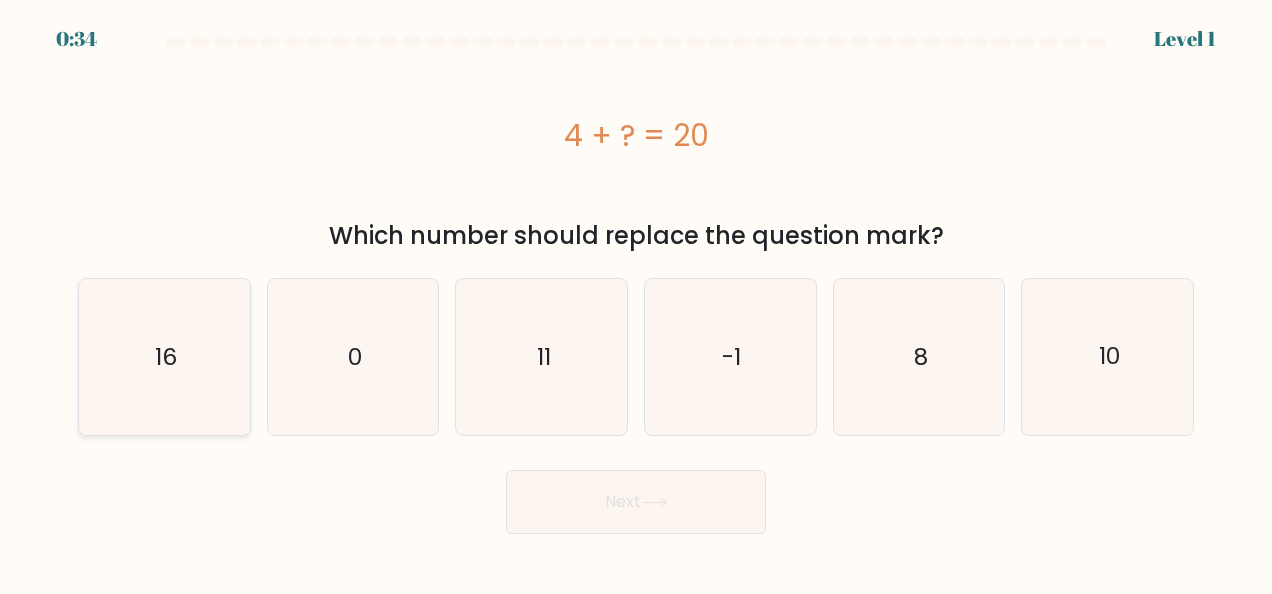 click on "16" at bounding box center (164, 357) 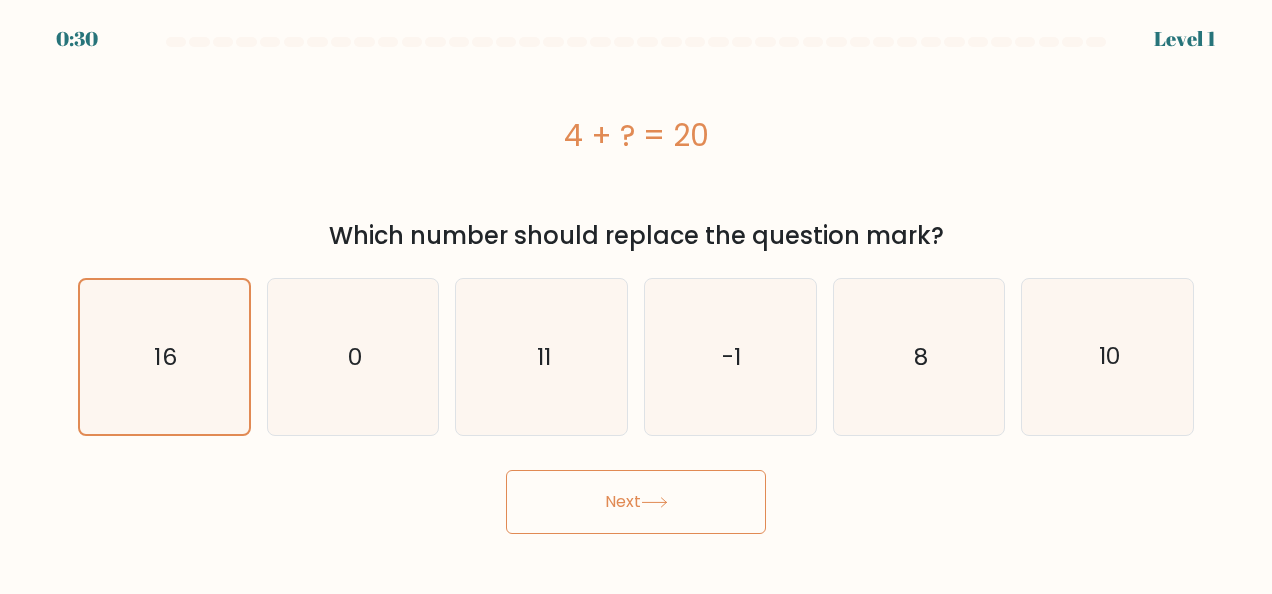 click on "Next" at bounding box center (636, 502) 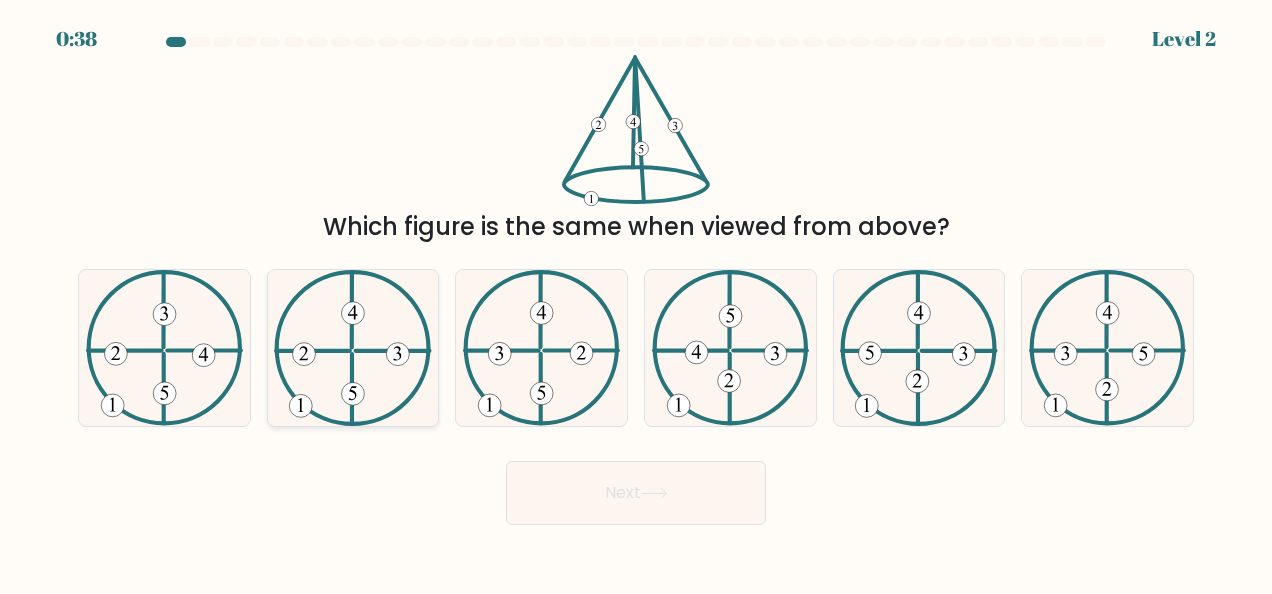 click at bounding box center [352, 348] 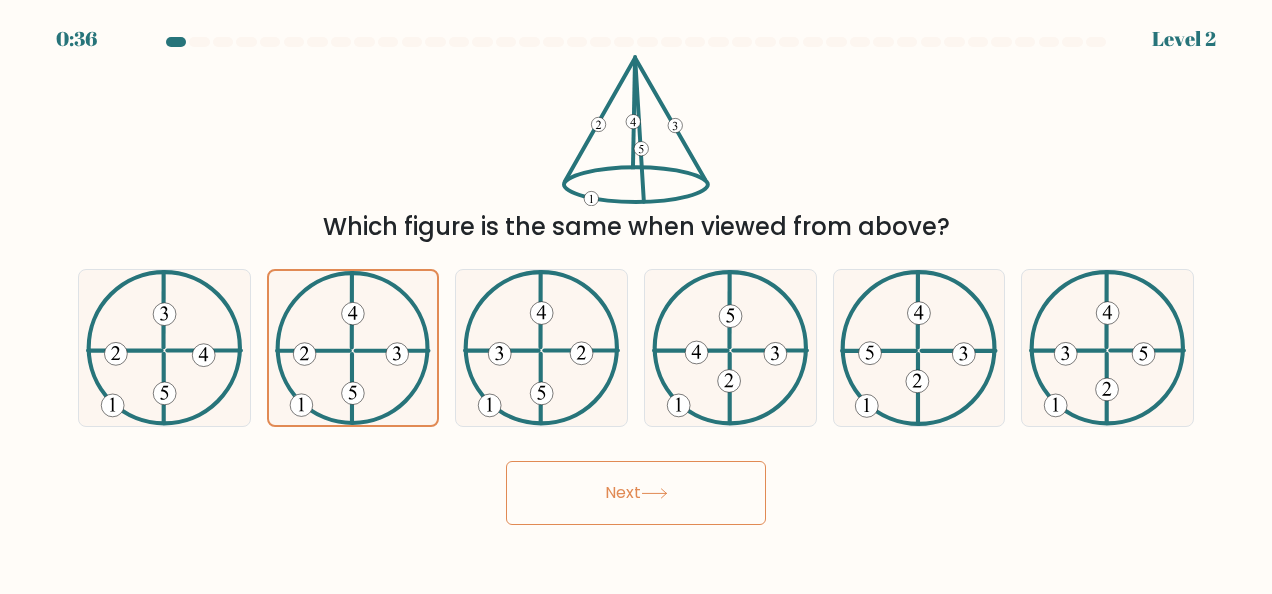 click on "Next" at bounding box center [636, 493] 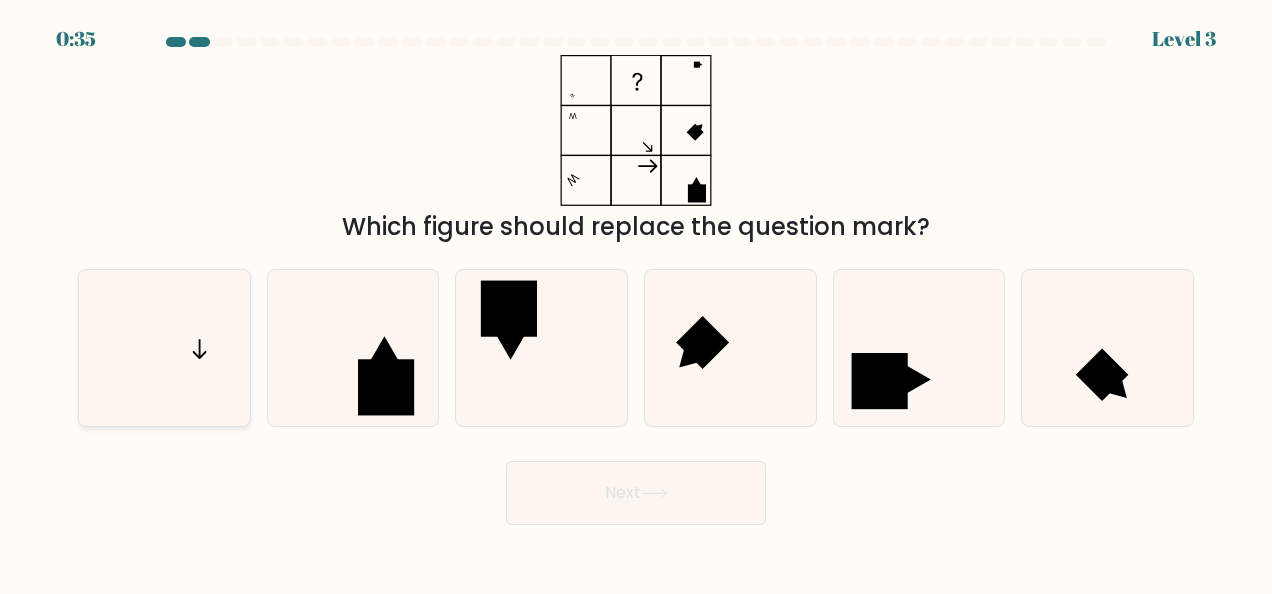click at bounding box center [164, 348] 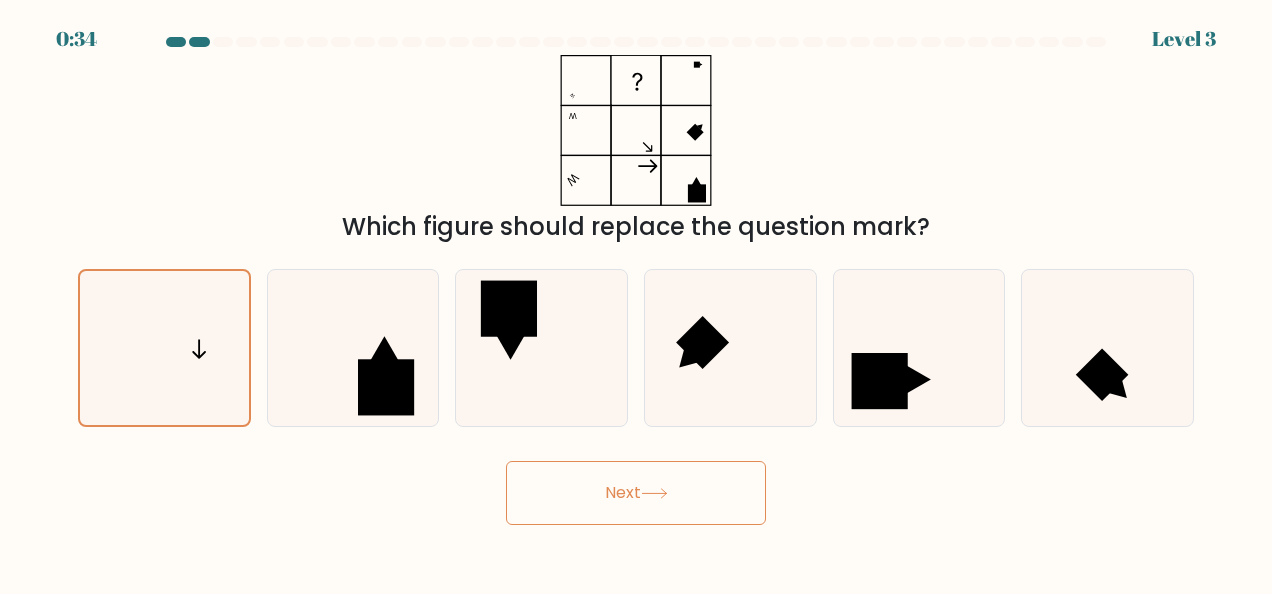 click on "Next" at bounding box center (636, 493) 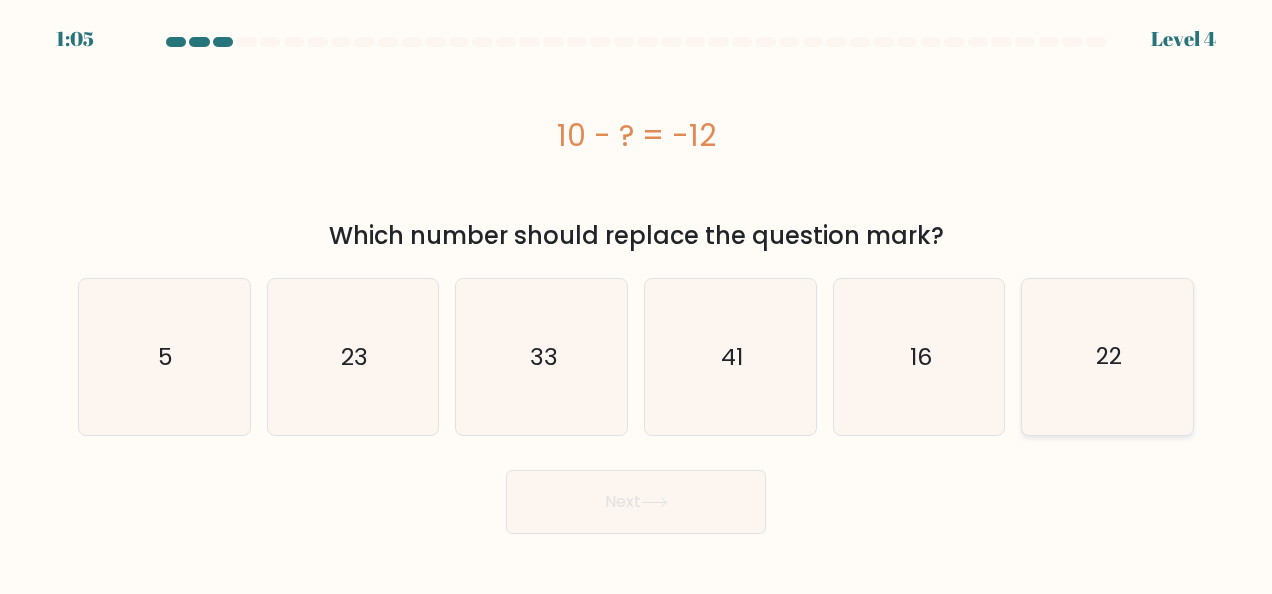 click on "22" at bounding box center (1109, 357) 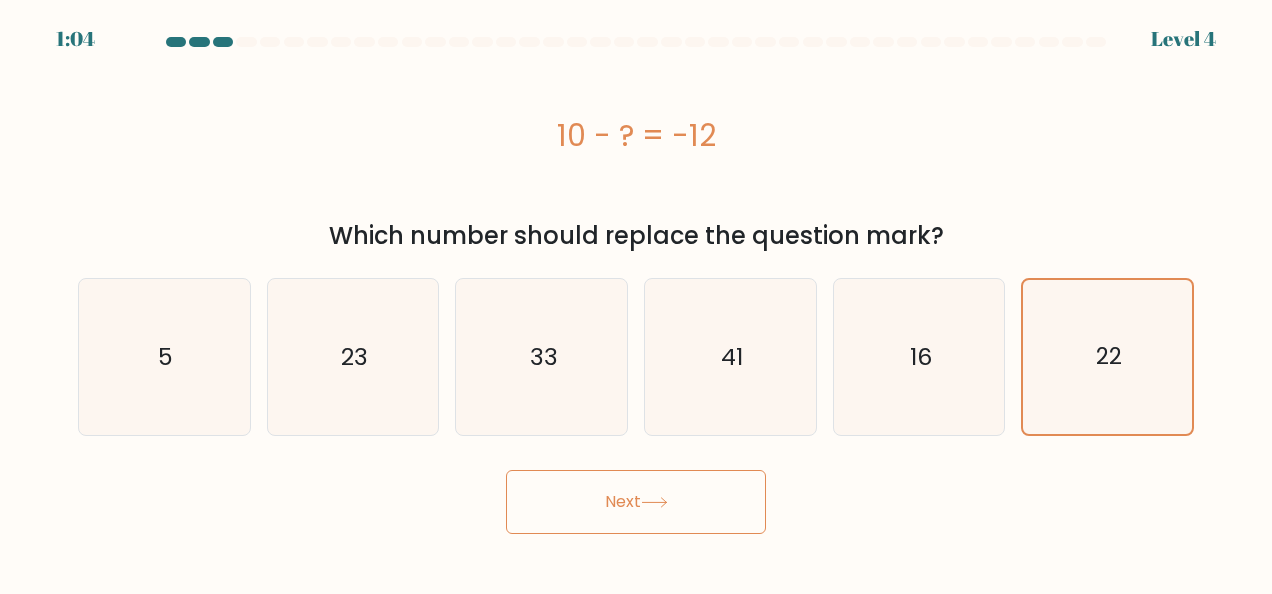click on "Next" at bounding box center [636, 502] 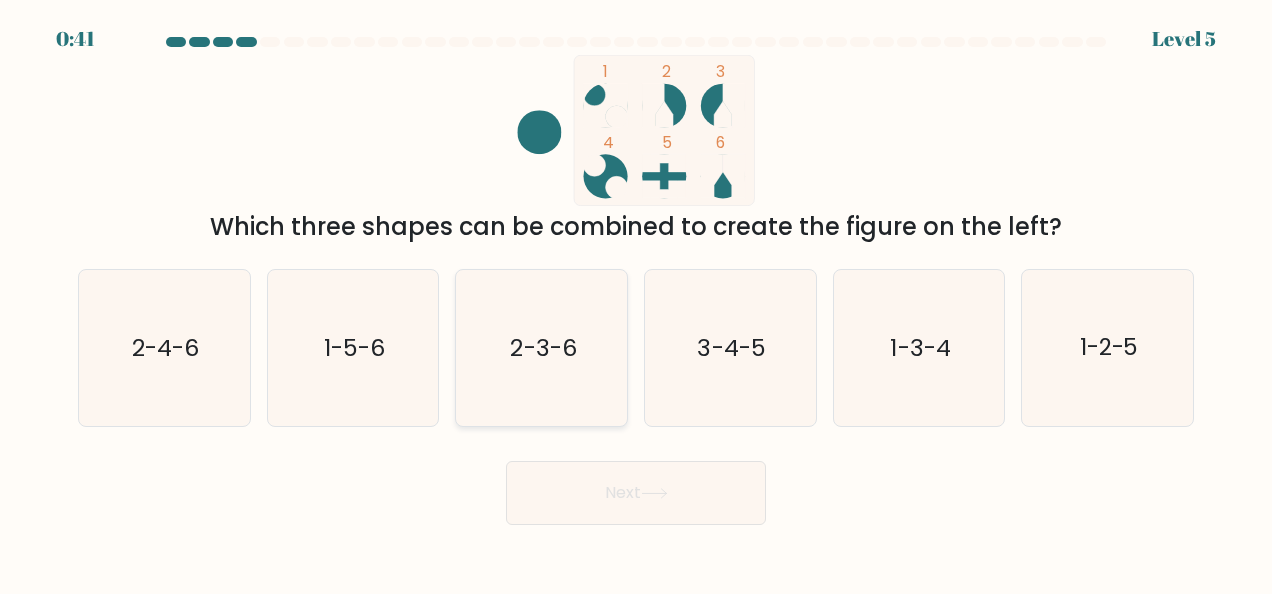click on "2-3-6" at bounding box center (542, 348) 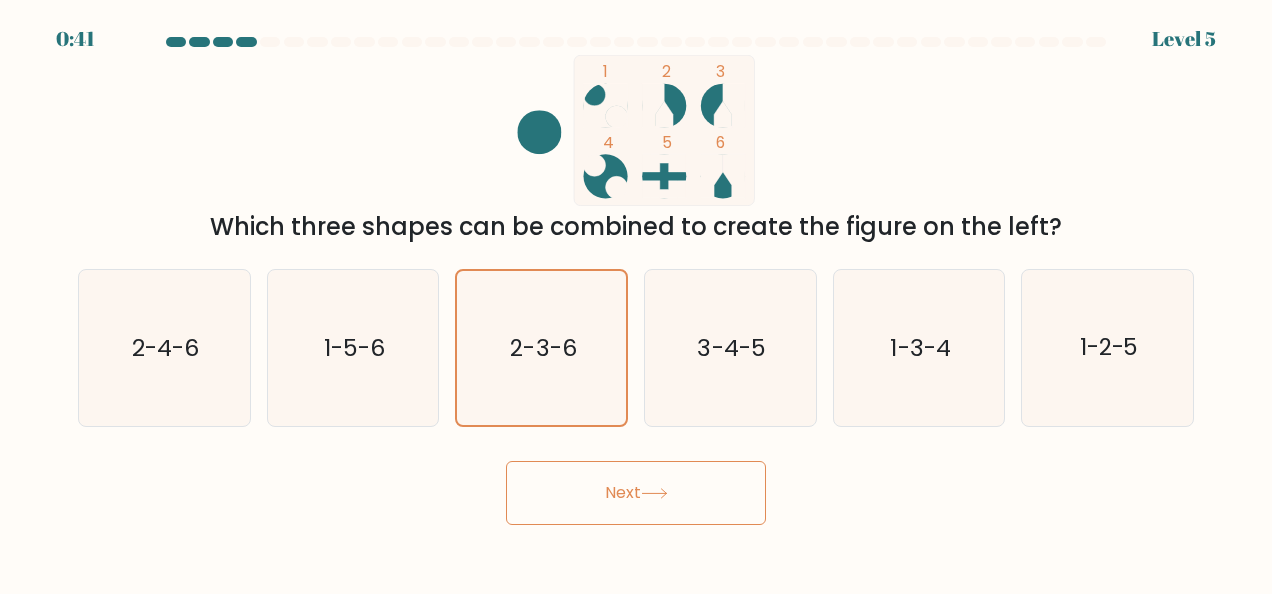 click on "Next" at bounding box center [636, 493] 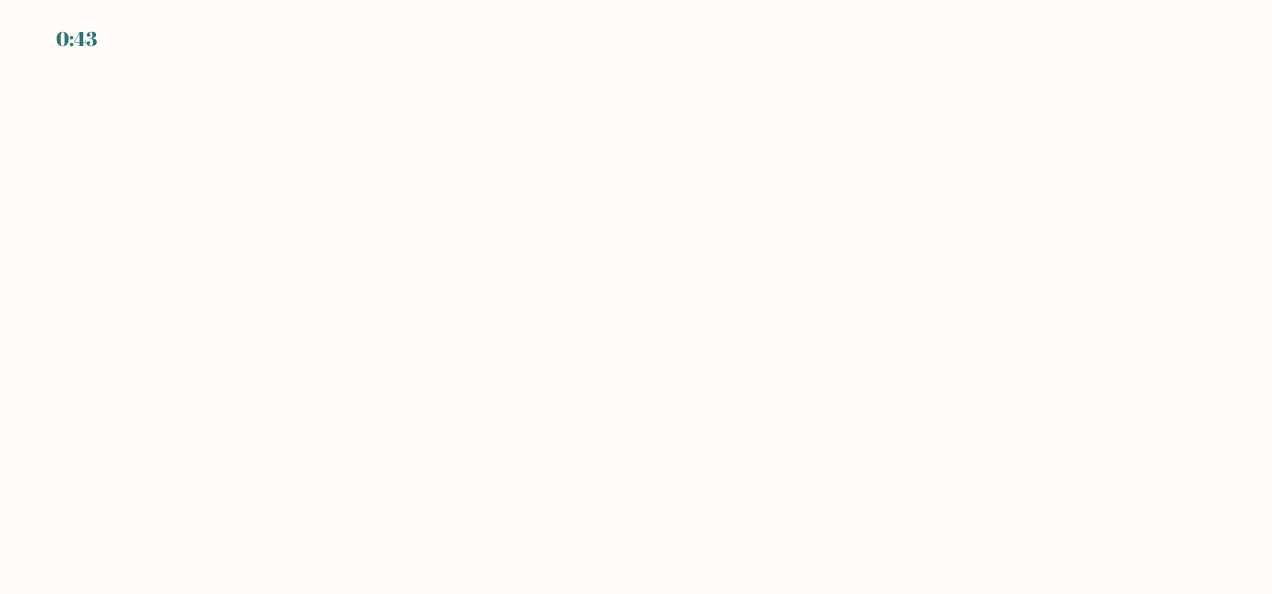 scroll, scrollTop: 0, scrollLeft: 0, axis: both 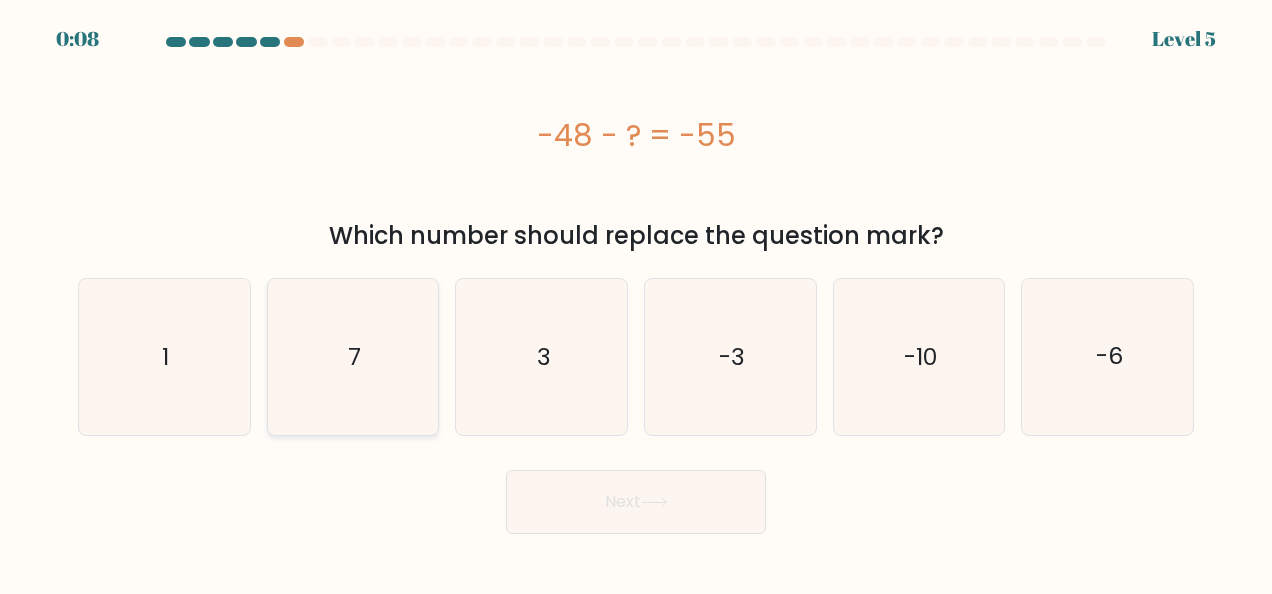 click on "7" at bounding box center (353, 357) 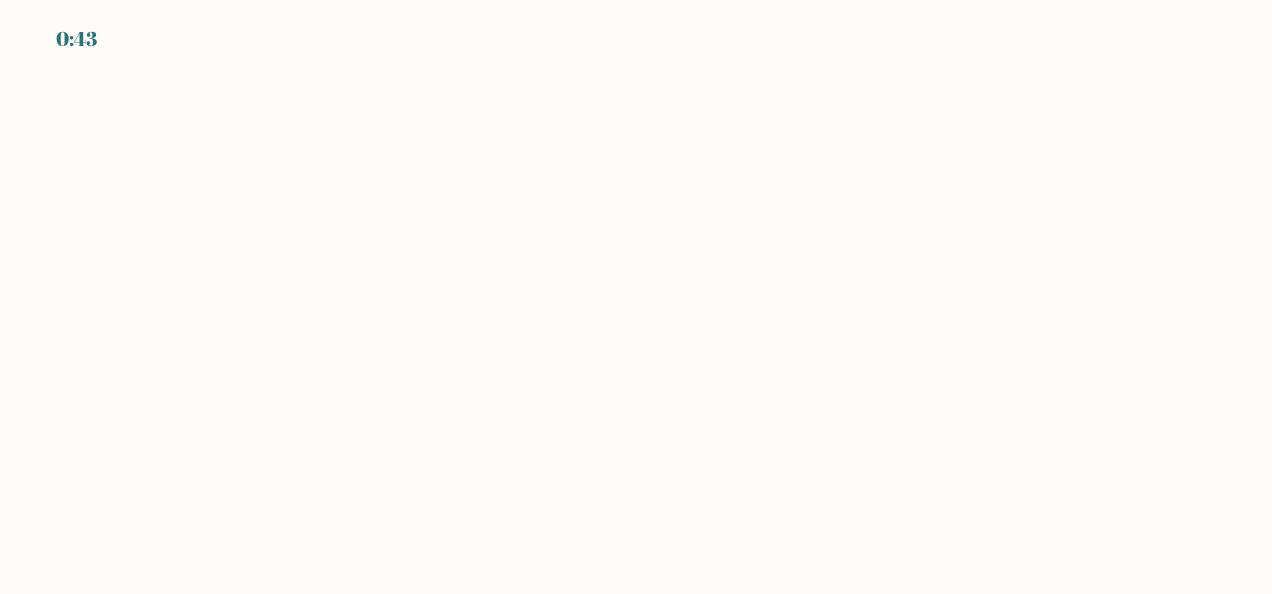 scroll, scrollTop: 0, scrollLeft: 0, axis: both 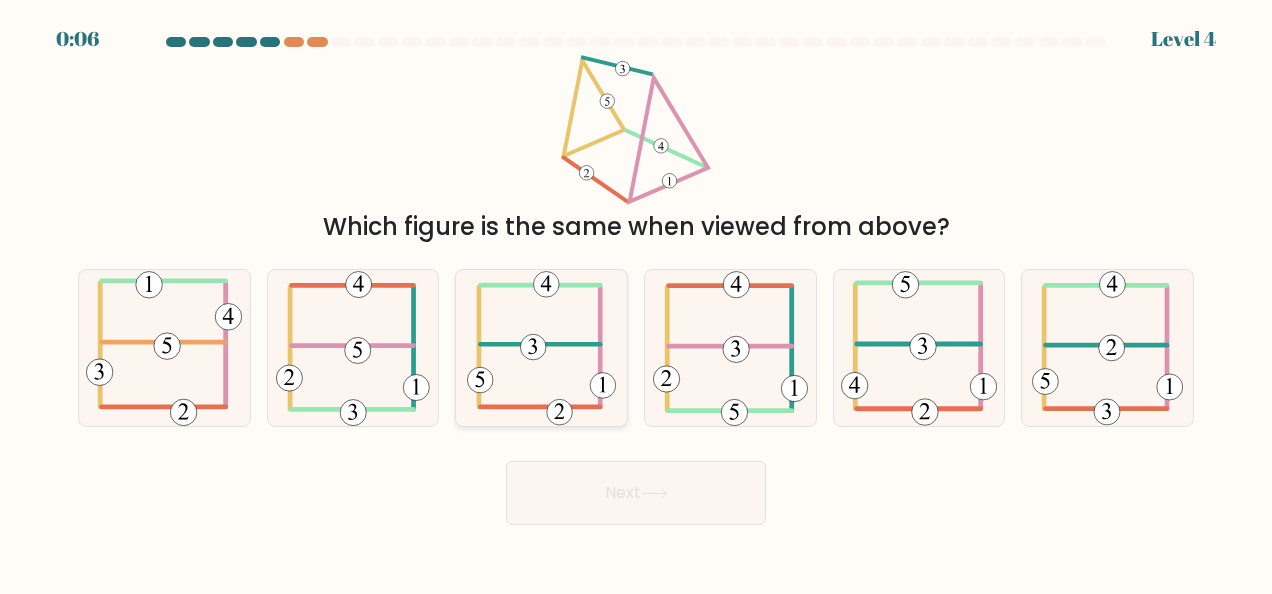 click at bounding box center (541, 348) 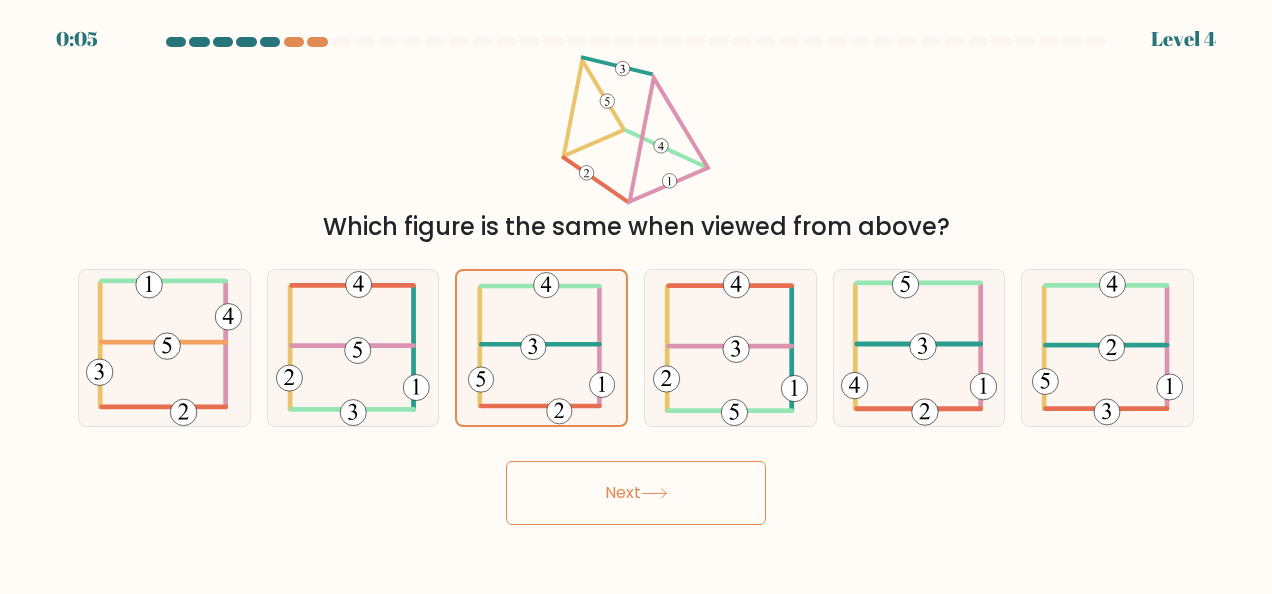 click on "Next" at bounding box center (636, 493) 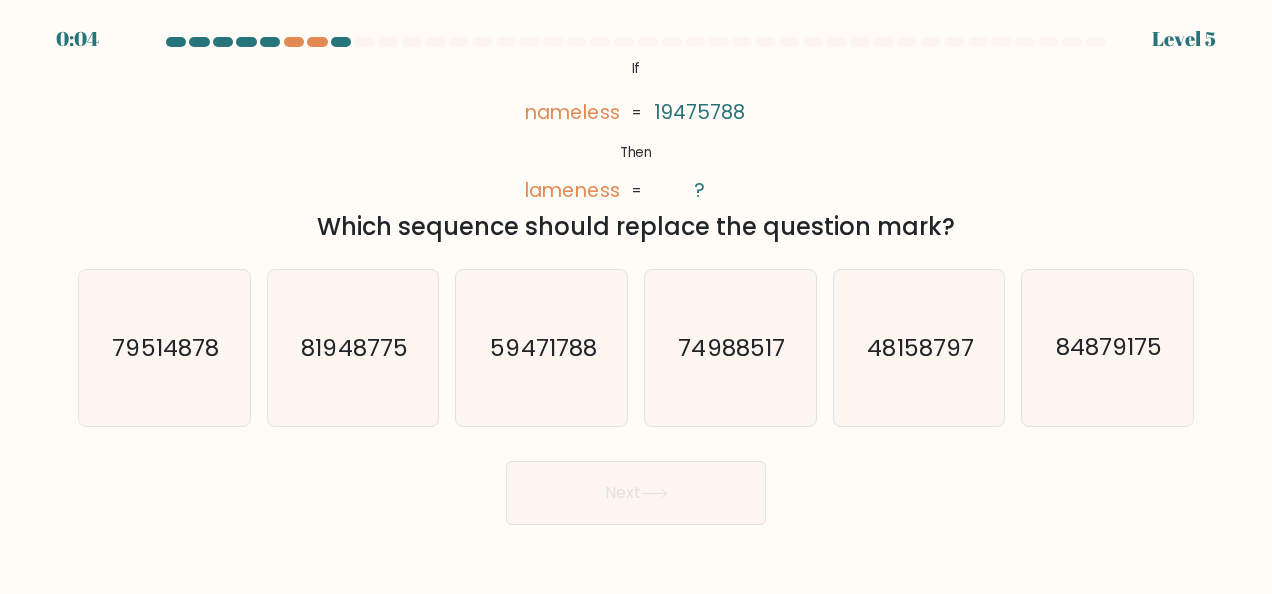 click on "Next" at bounding box center [636, 493] 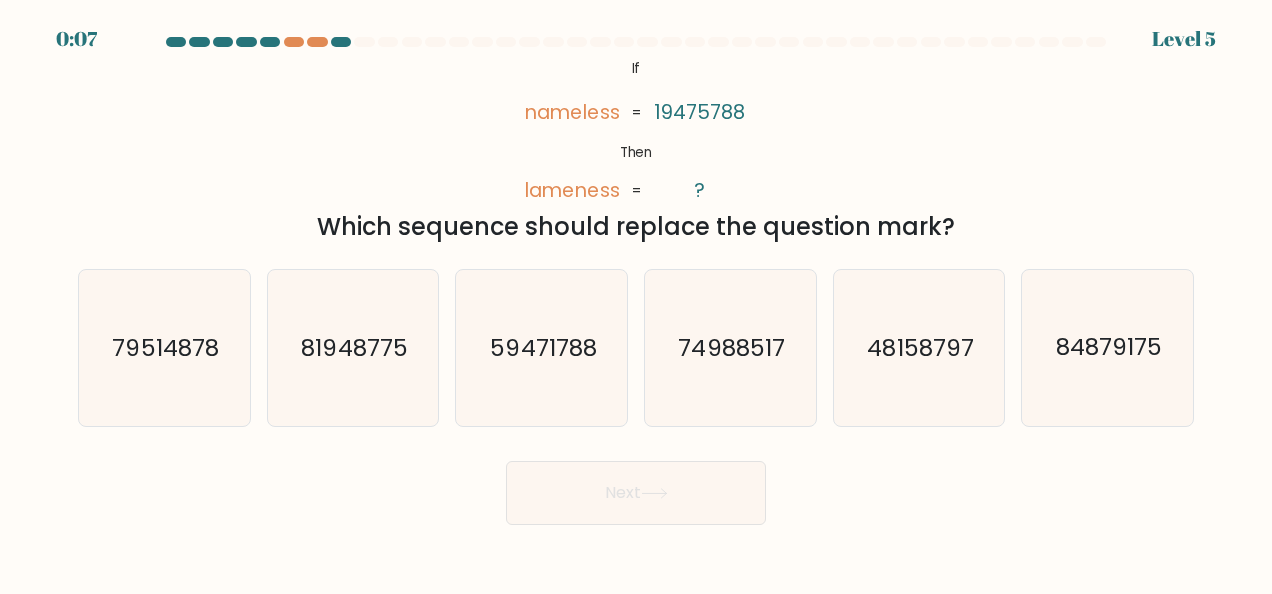 click on "Next" at bounding box center [636, 488] 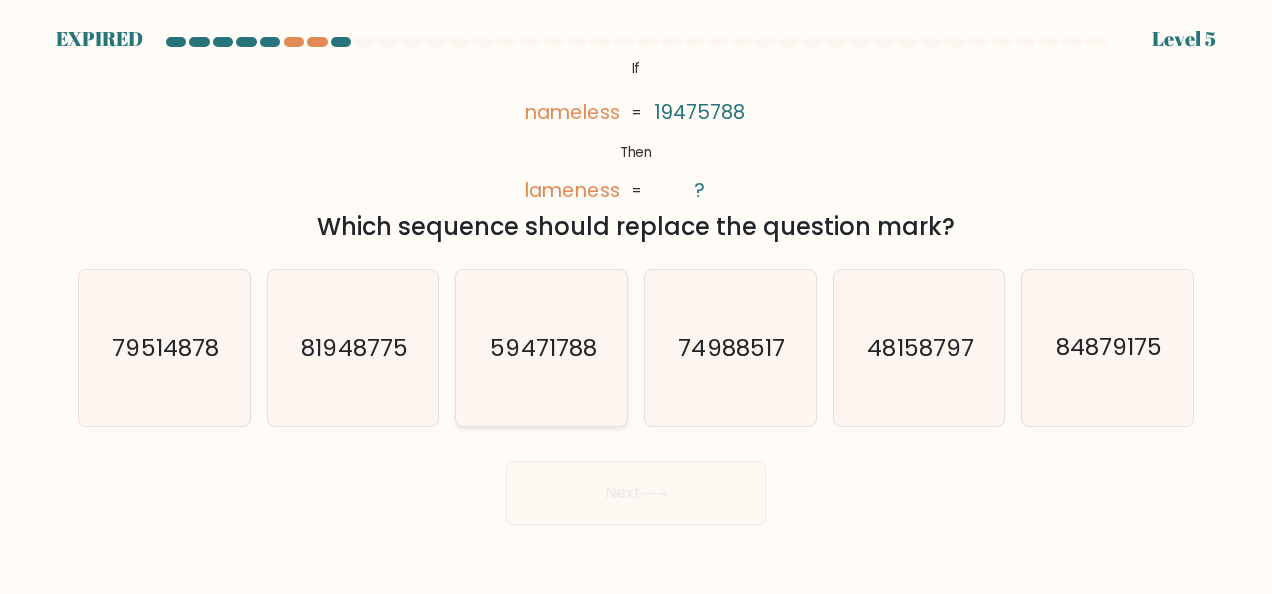 click on "59471788" at bounding box center (542, 348) 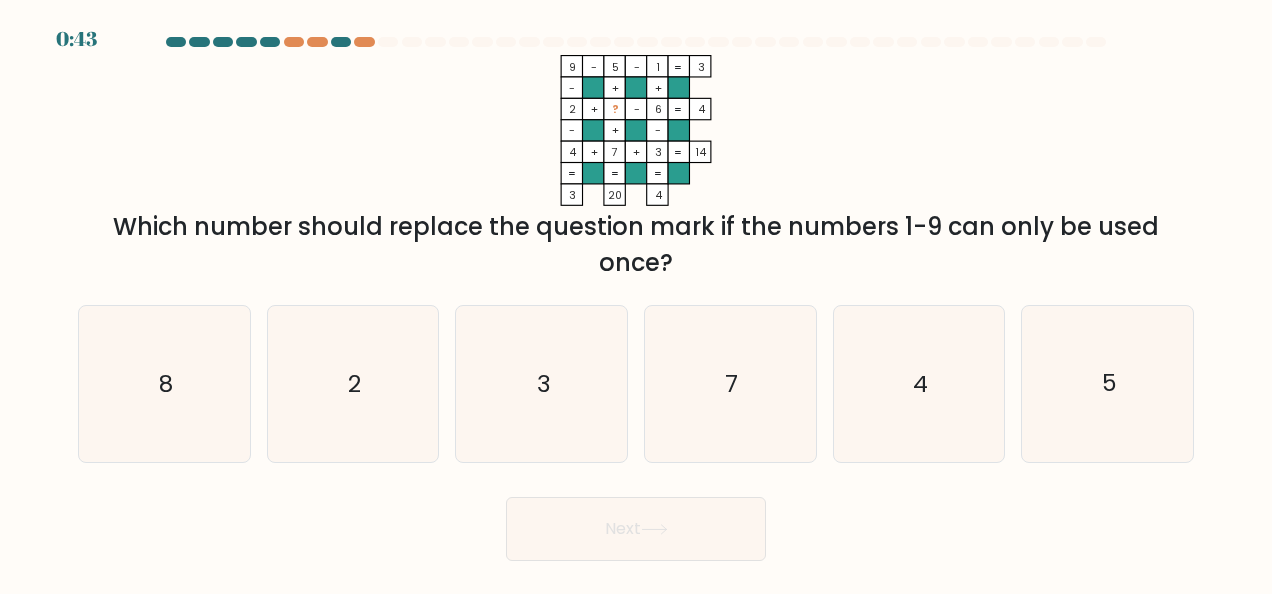 scroll, scrollTop: 0, scrollLeft: 0, axis: both 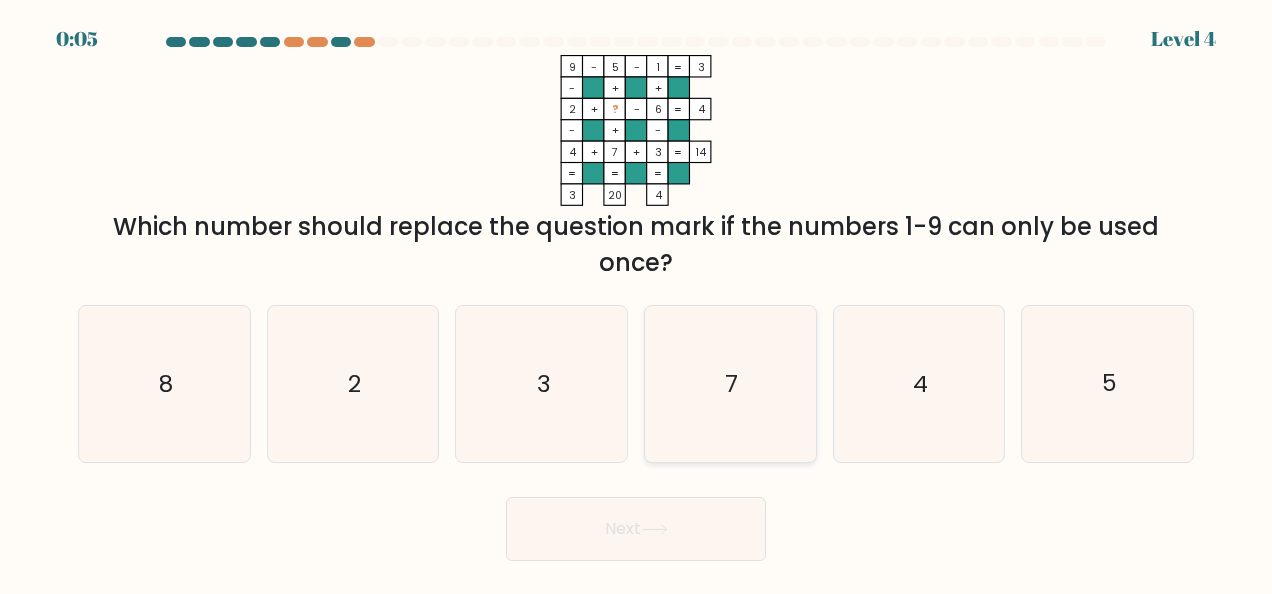 click on "7" at bounding box center (730, 384) 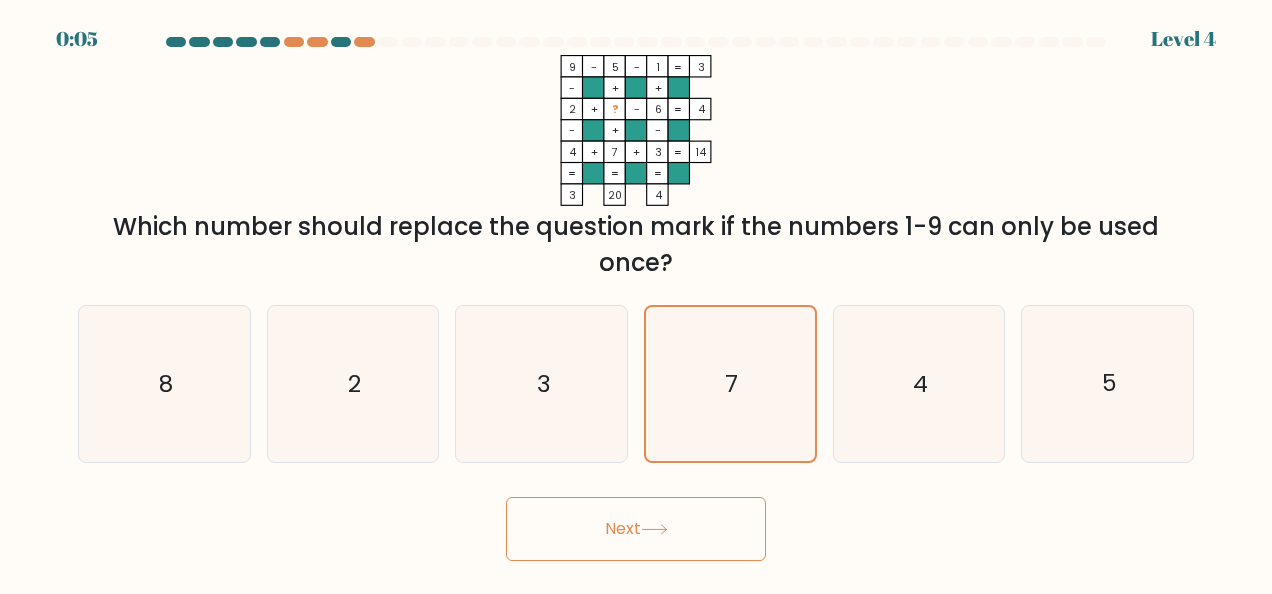 click on "Next" at bounding box center (636, 529) 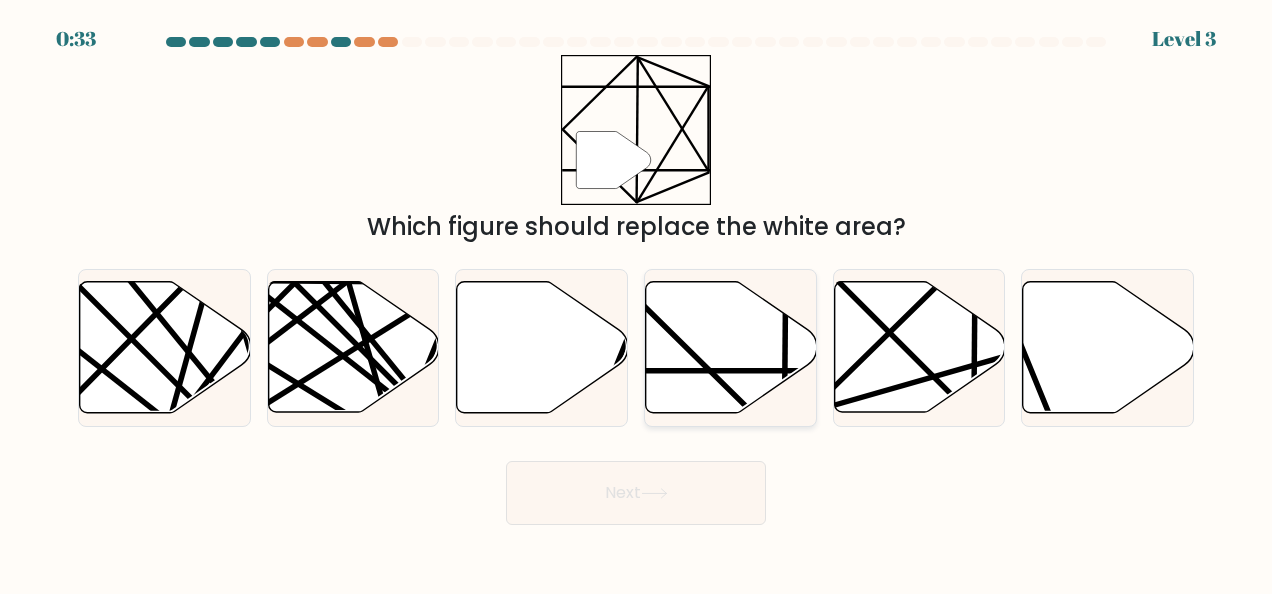 click at bounding box center [731, 347] 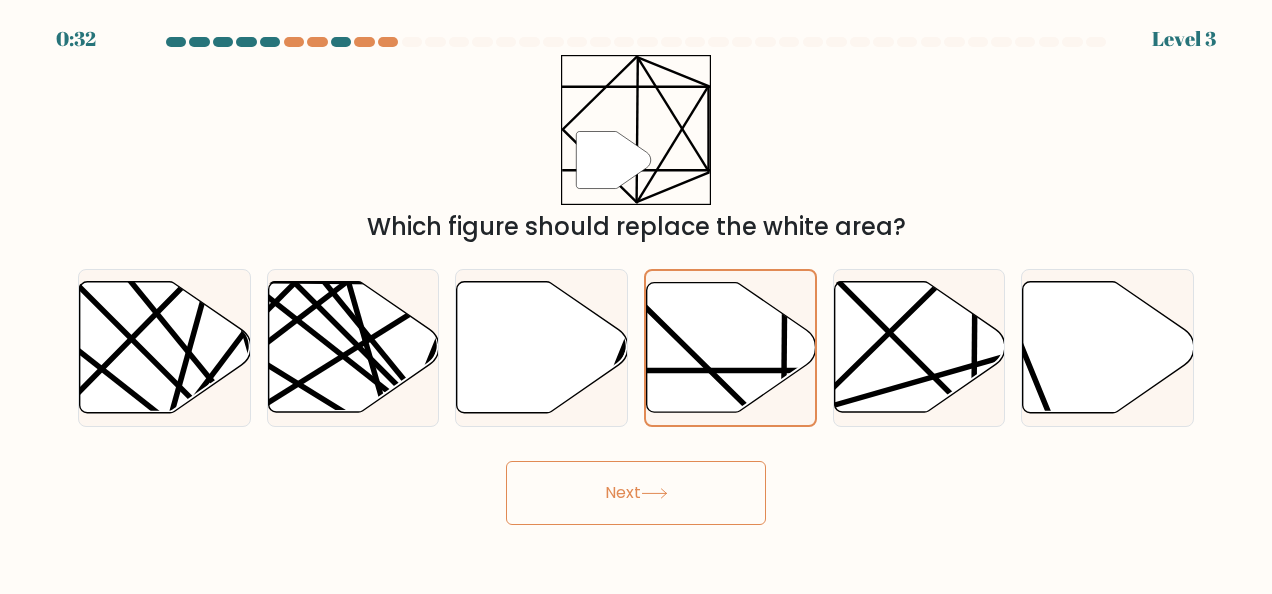 click on "0:32
Level 3" at bounding box center (636, 297) 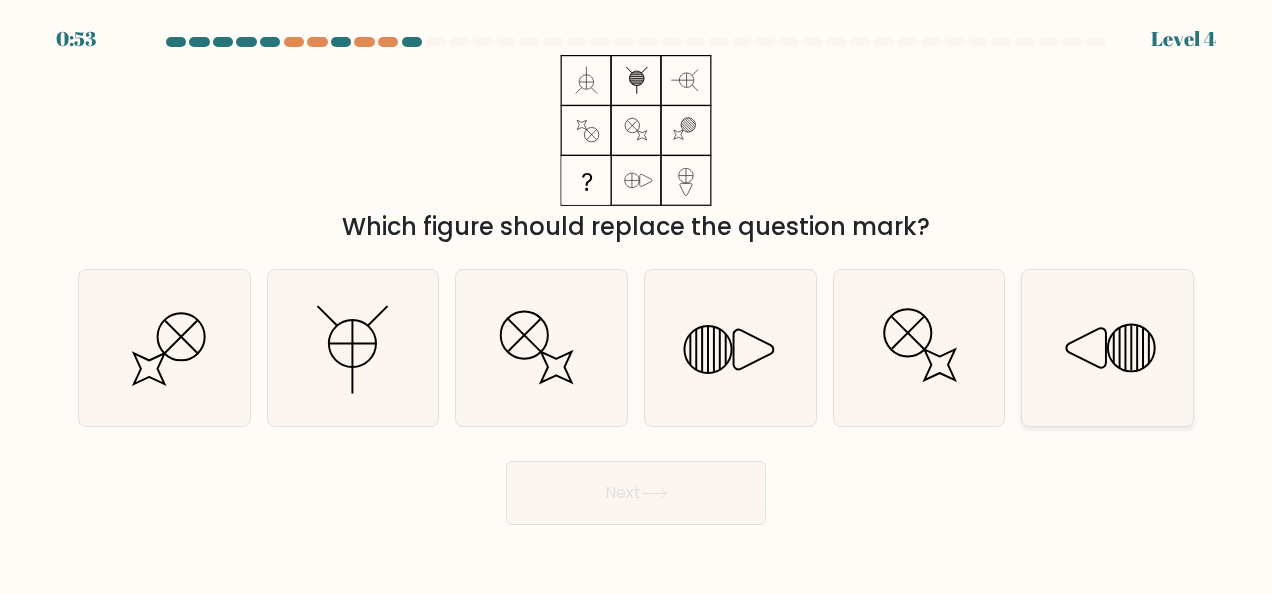 click at bounding box center (1108, 348) 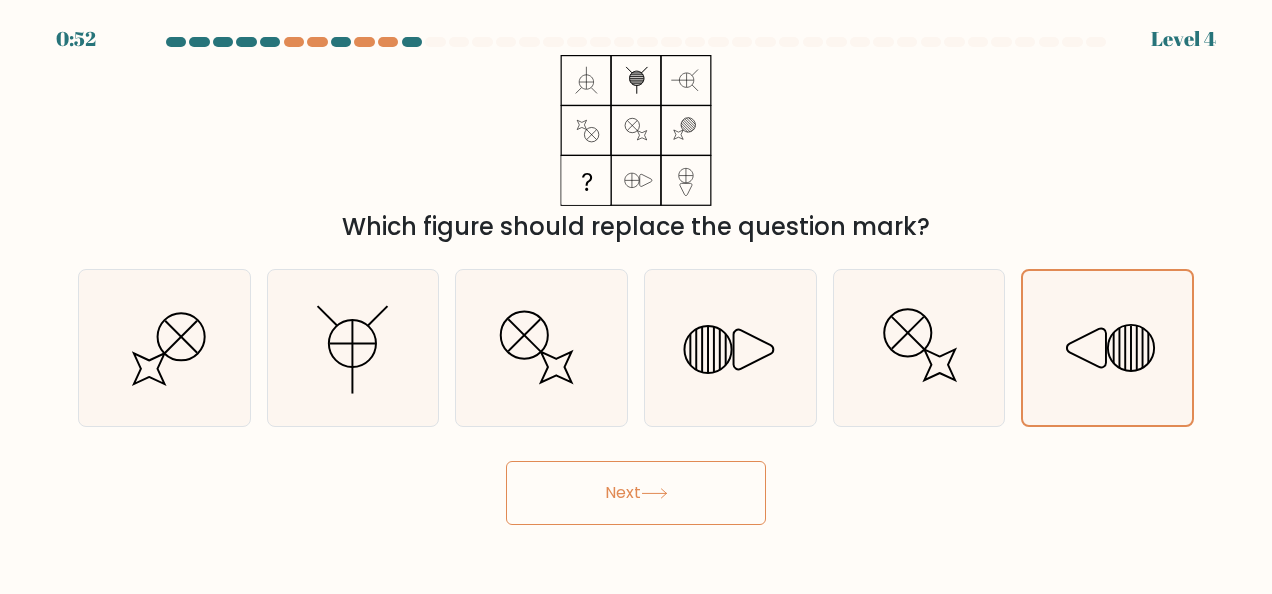 click on "Next" at bounding box center (636, 493) 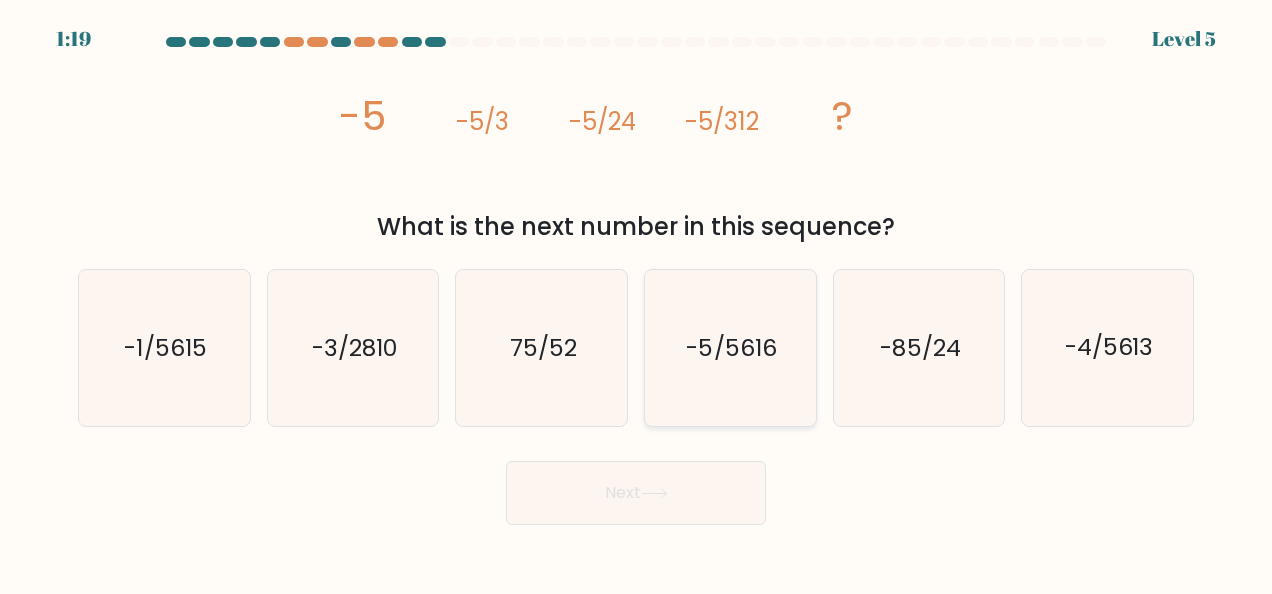 click on "-5/5616" at bounding box center [730, 348] 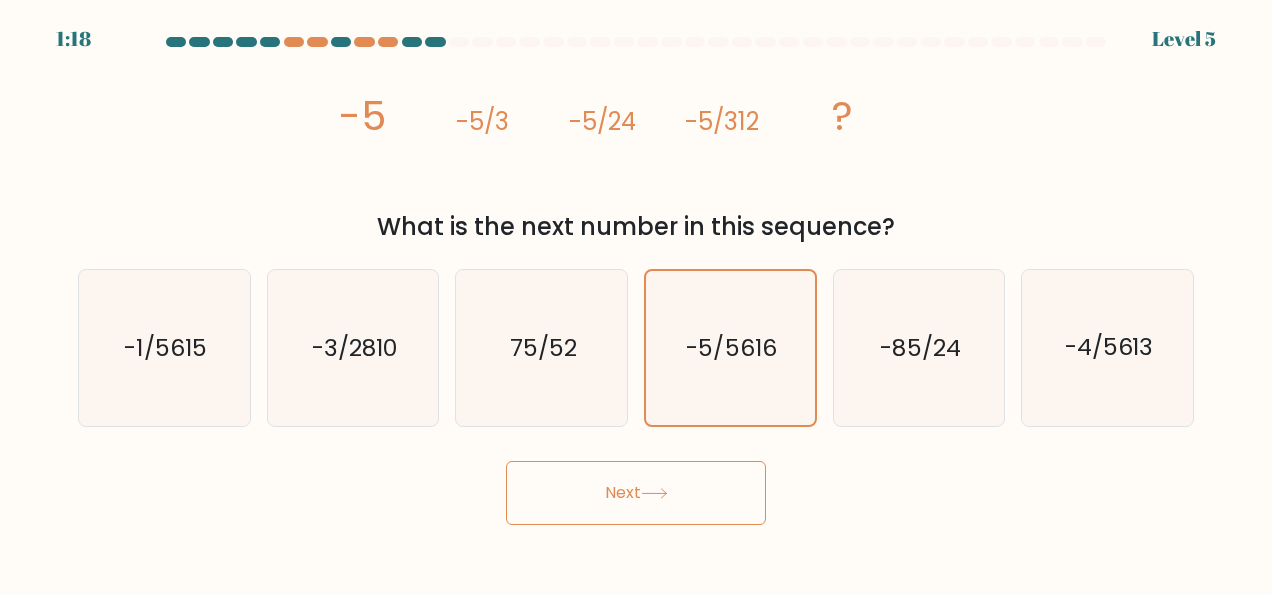 click at bounding box center (654, 493) 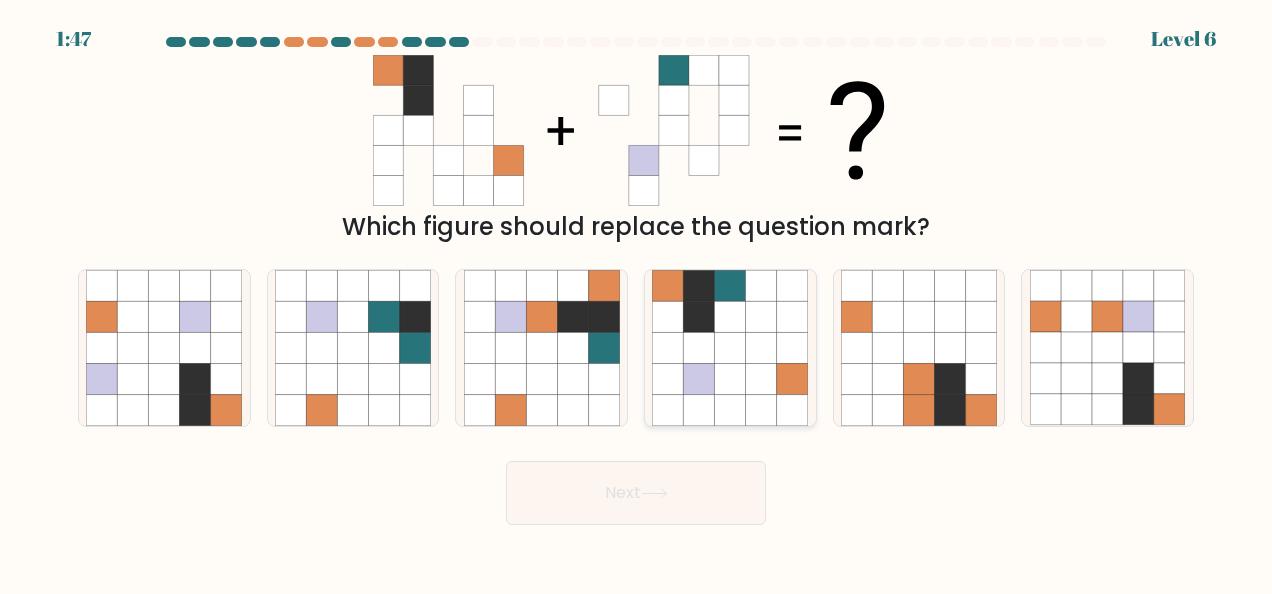 click at bounding box center [761, 409] 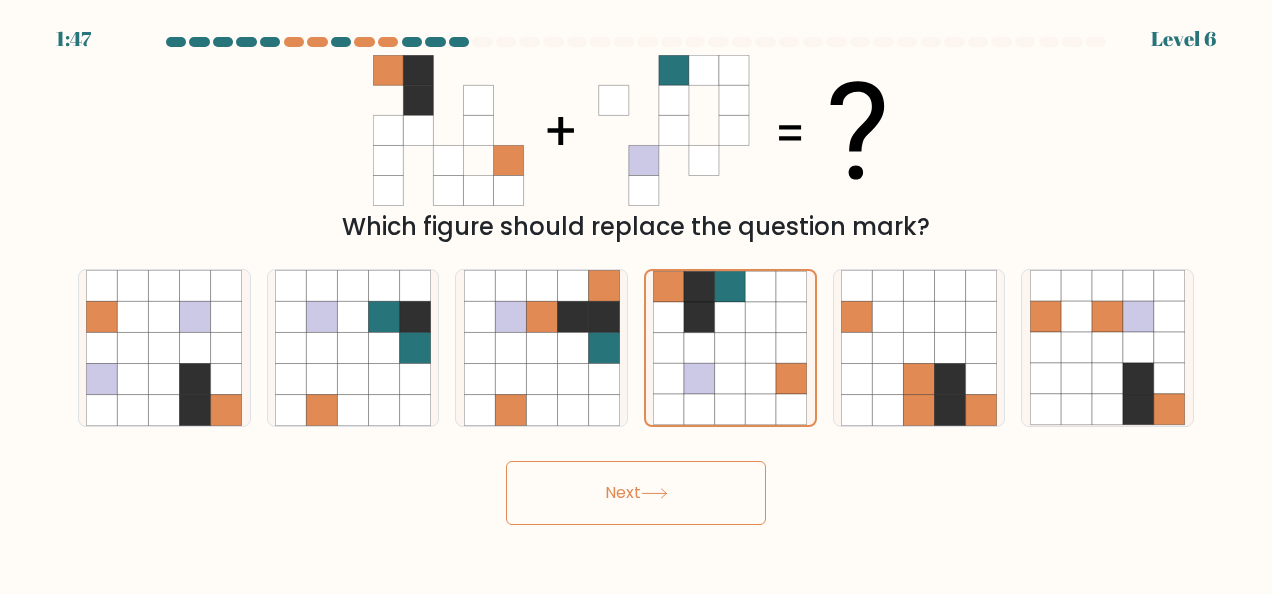 click on "Next" at bounding box center [636, 493] 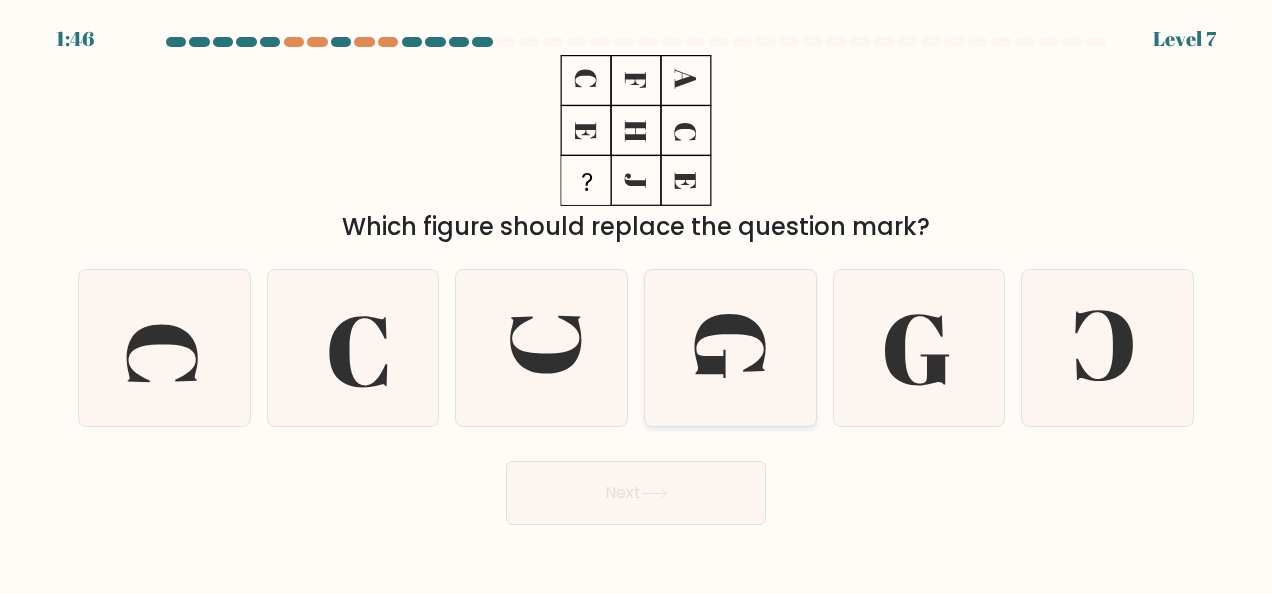 click at bounding box center [730, 348] 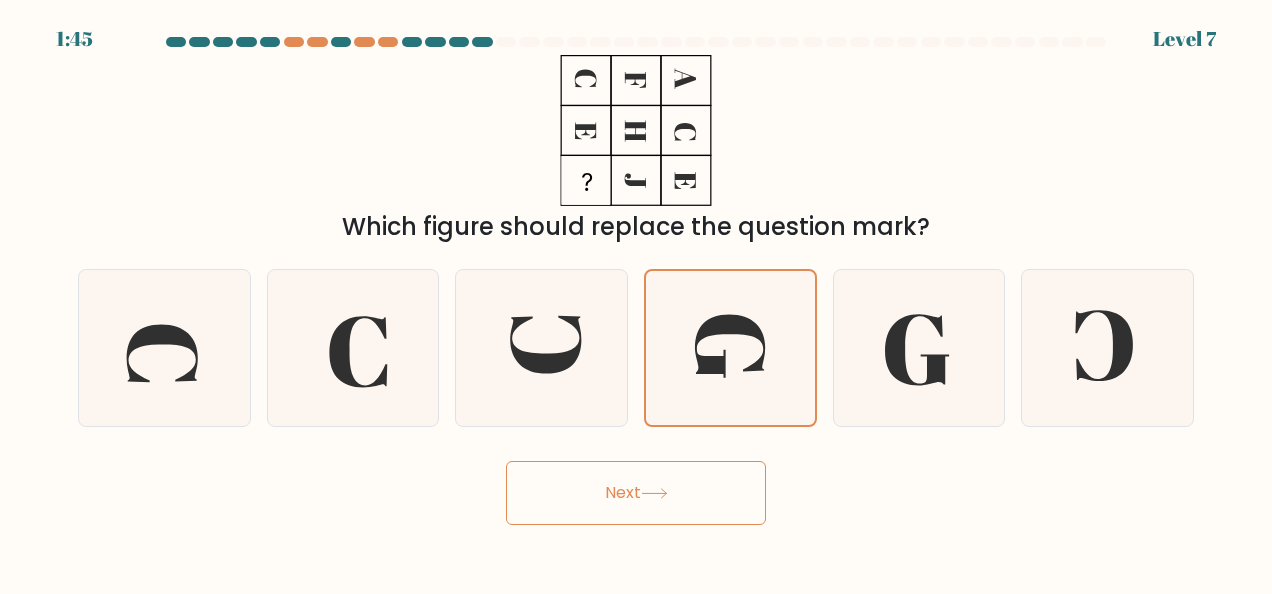 click on "Next" at bounding box center [636, 493] 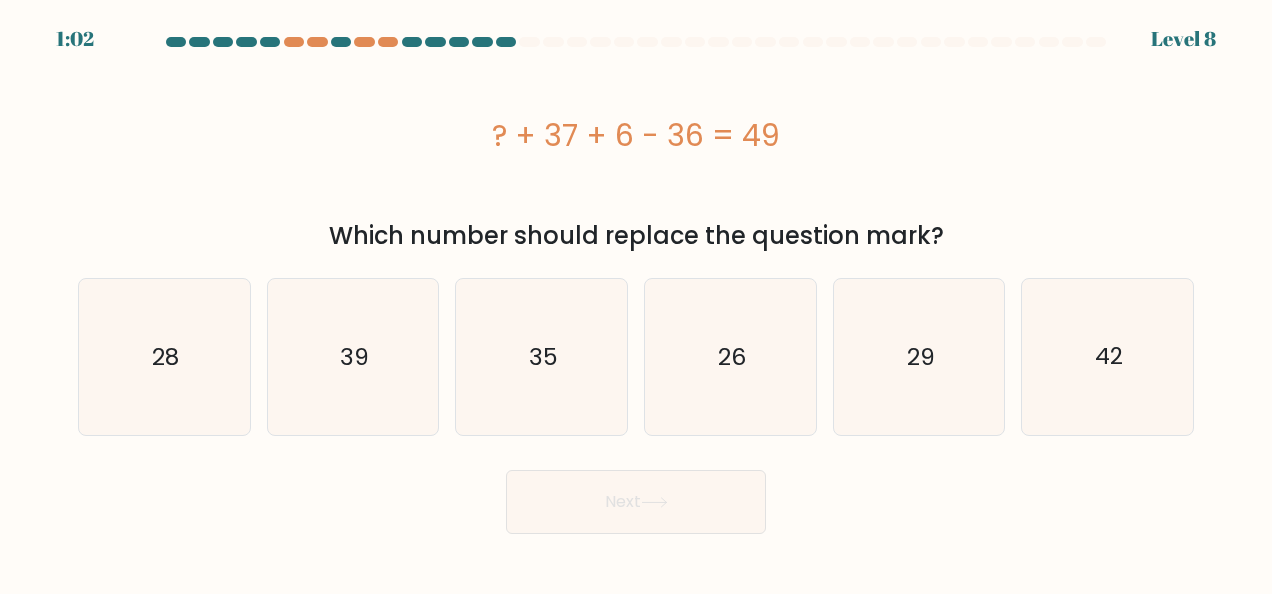 drag, startPoint x: 728, startPoint y: 401, endPoint x: 714, endPoint y: 455, distance: 55.7853 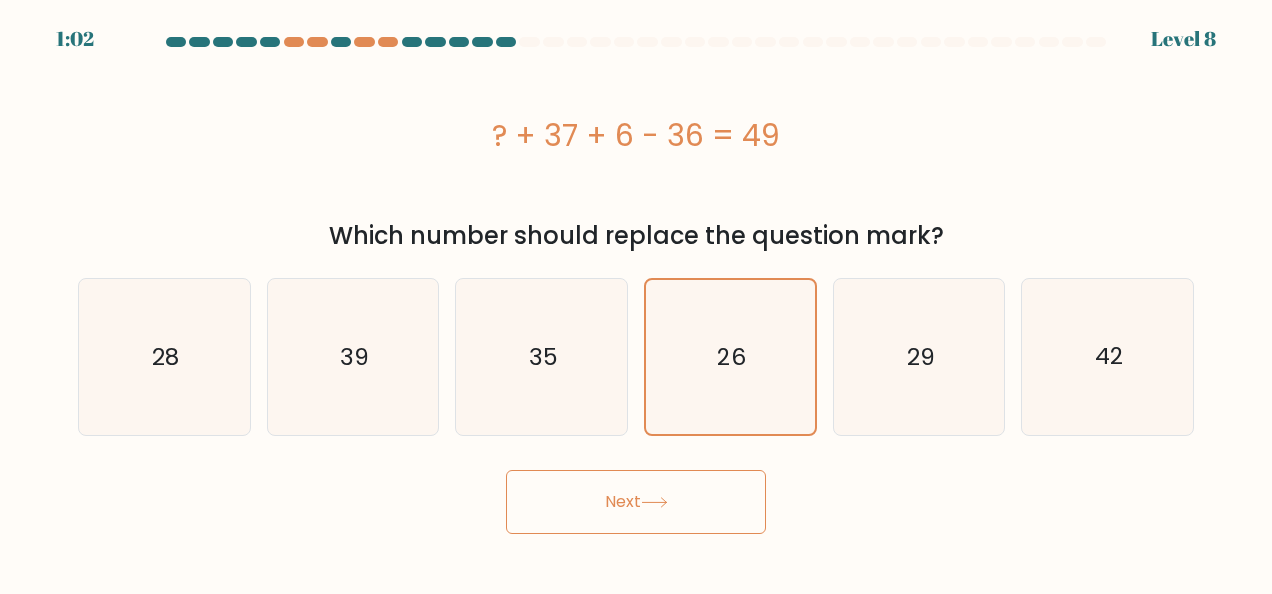 click on "Next" at bounding box center (636, 502) 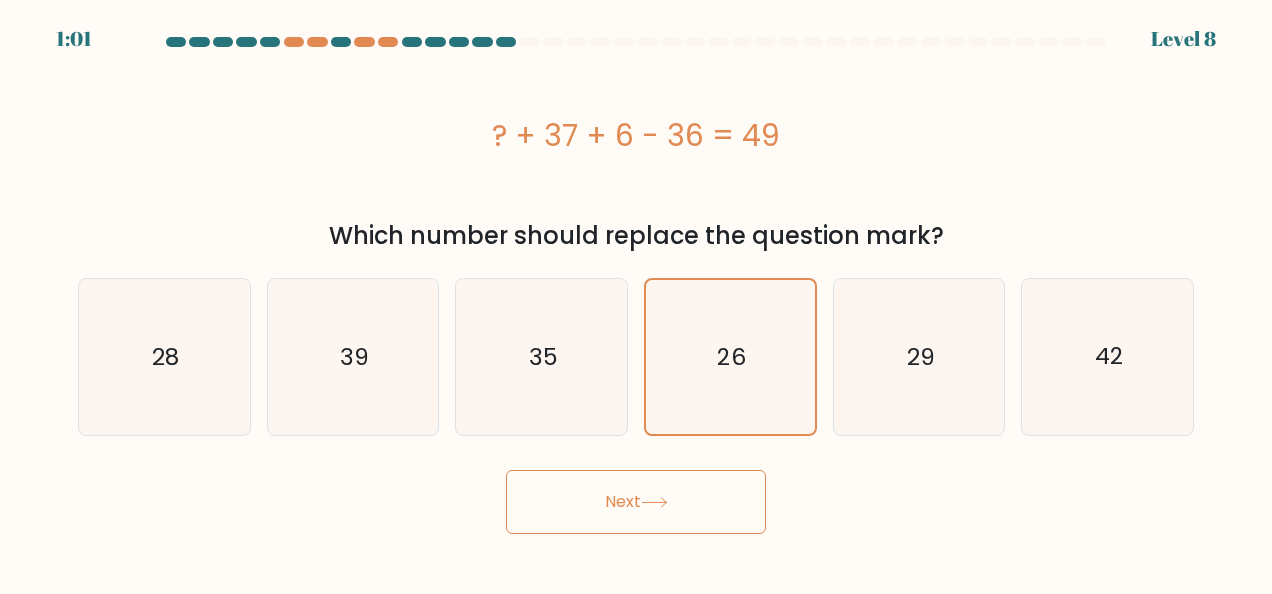 click on "Next" at bounding box center [636, 502] 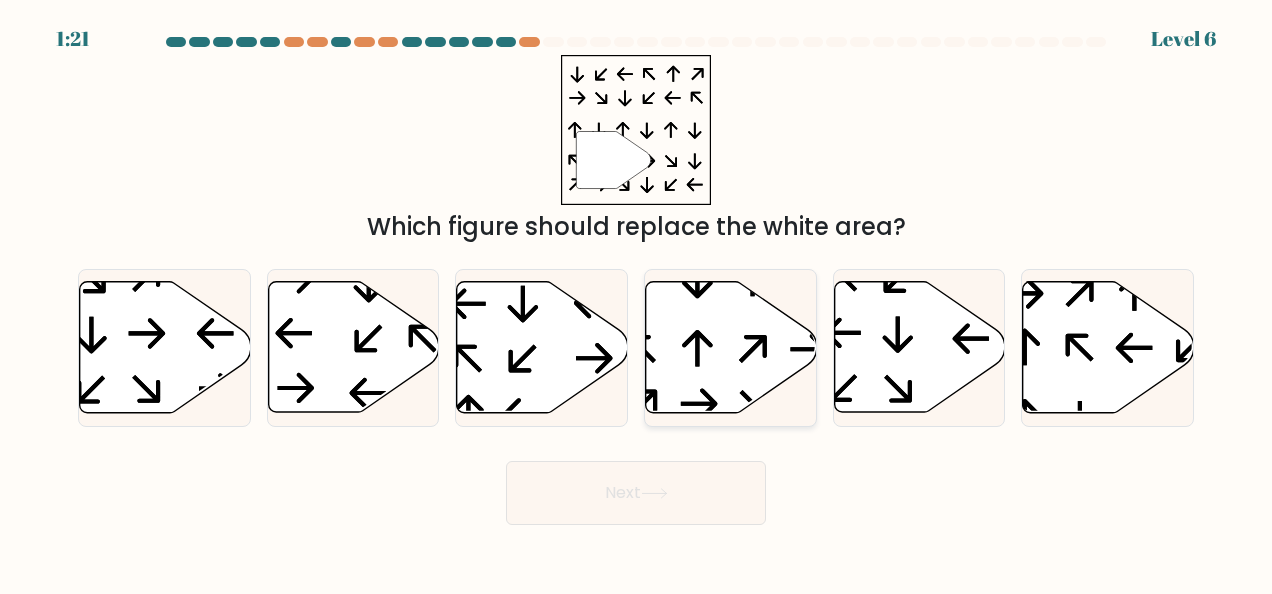 click at bounding box center [731, 347] 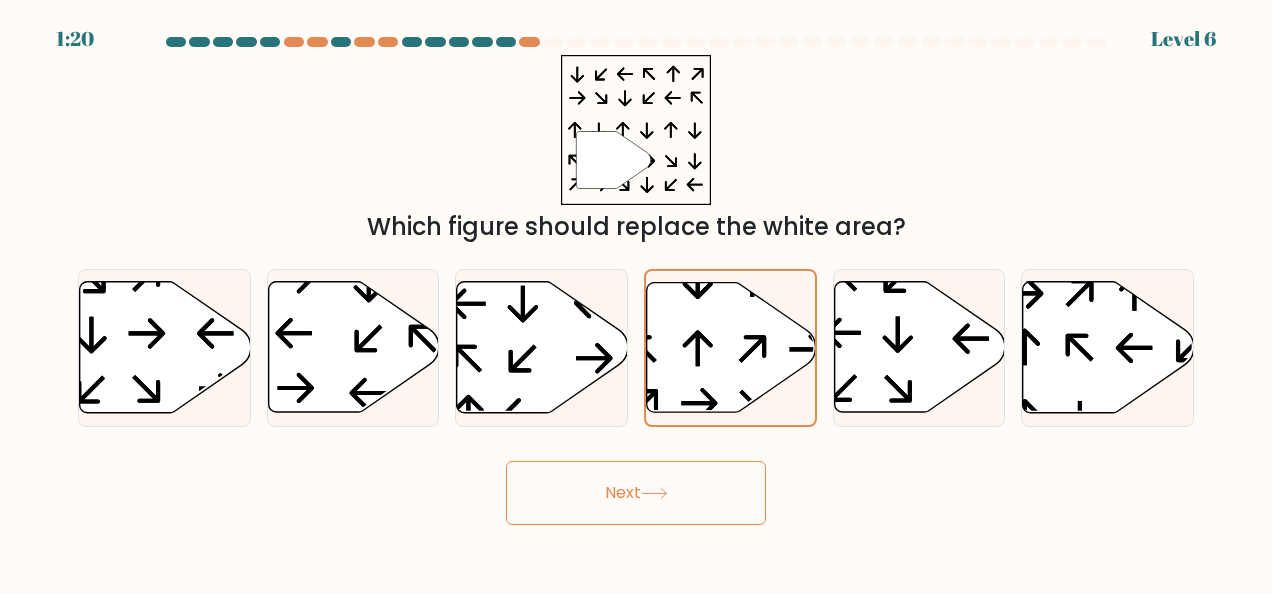 click at bounding box center [654, 493] 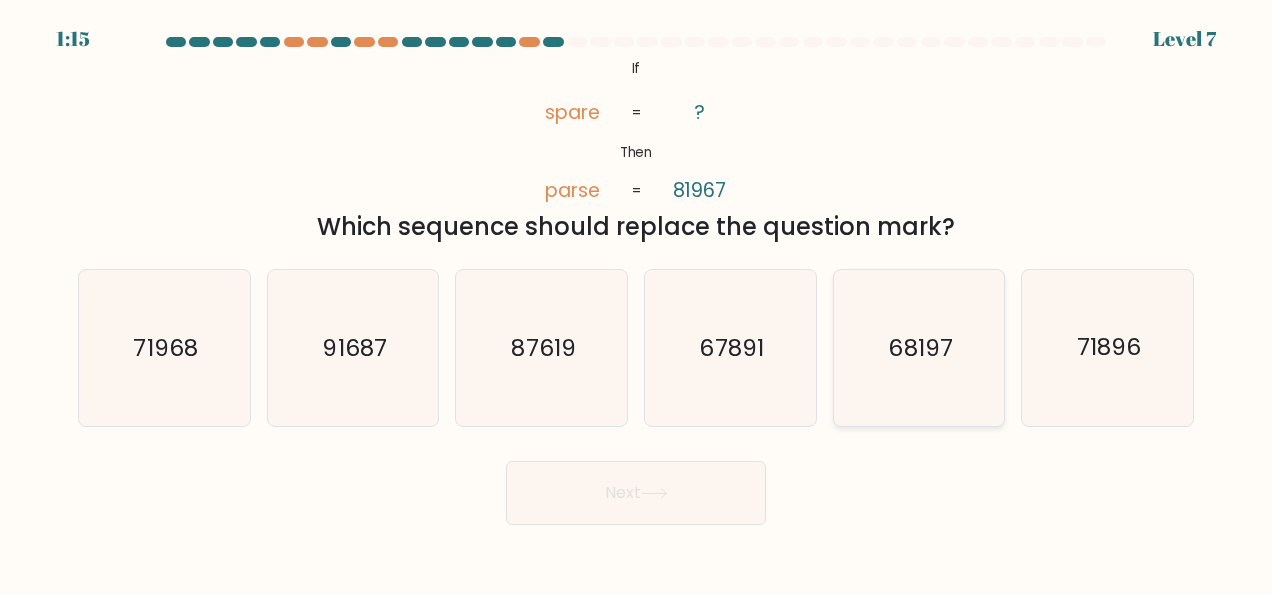 click on "68197" at bounding box center [919, 348] 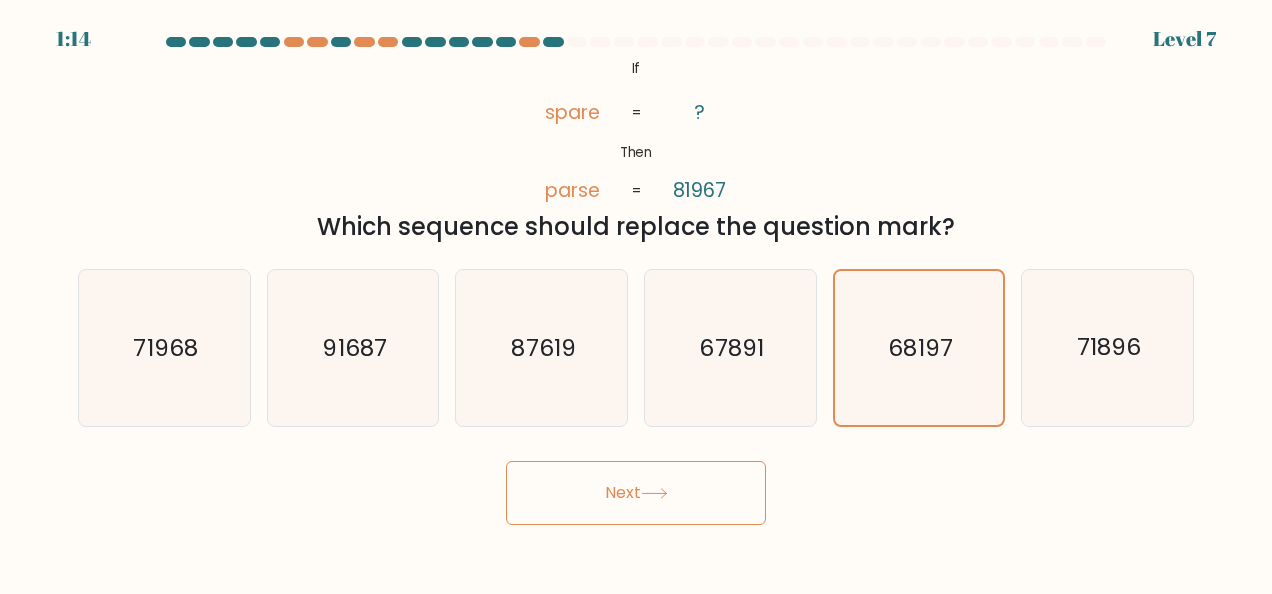 click on "Next" at bounding box center [636, 493] 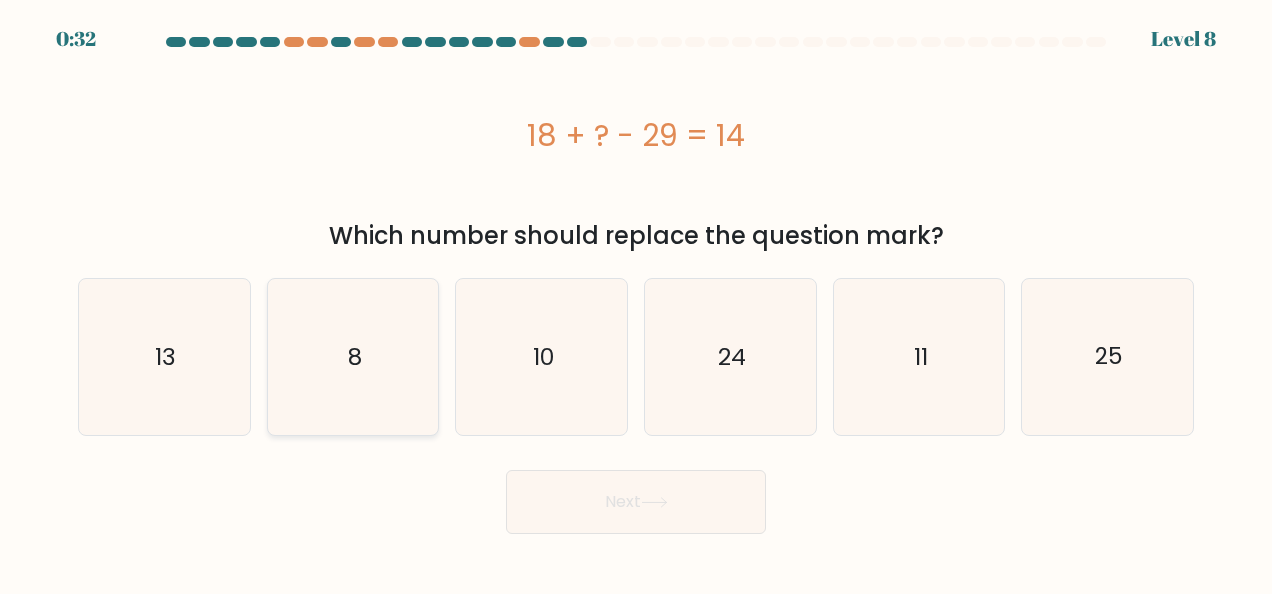 click on "8" at bounding box center (353, 357) 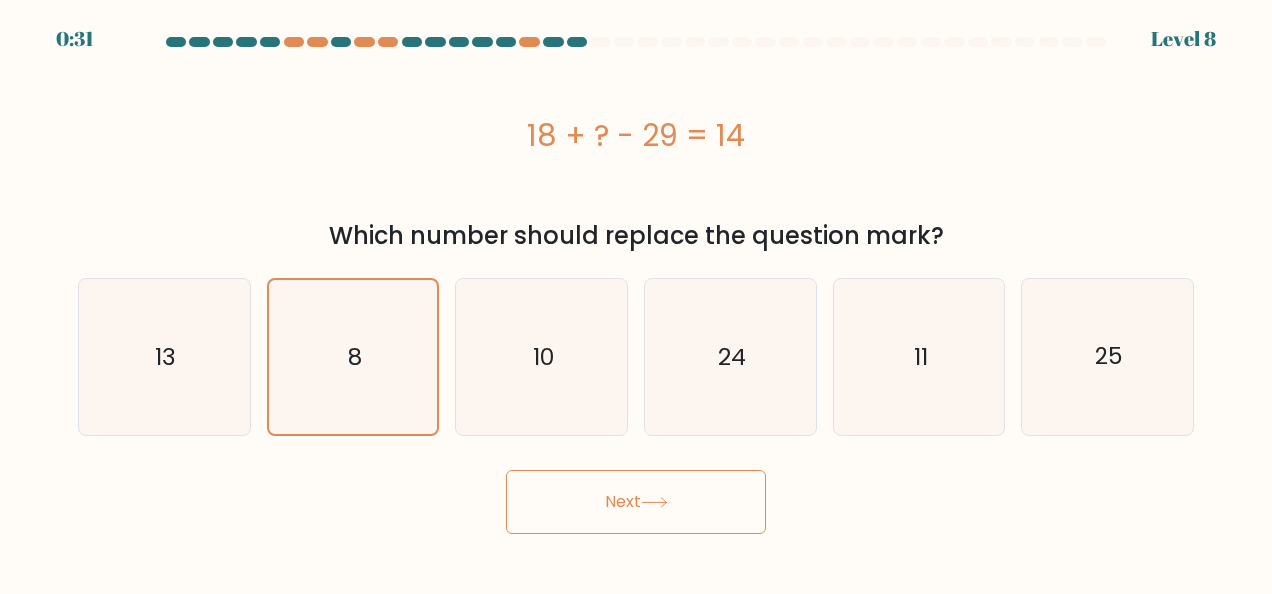 click on "Next" at bounding box center (636, 502) 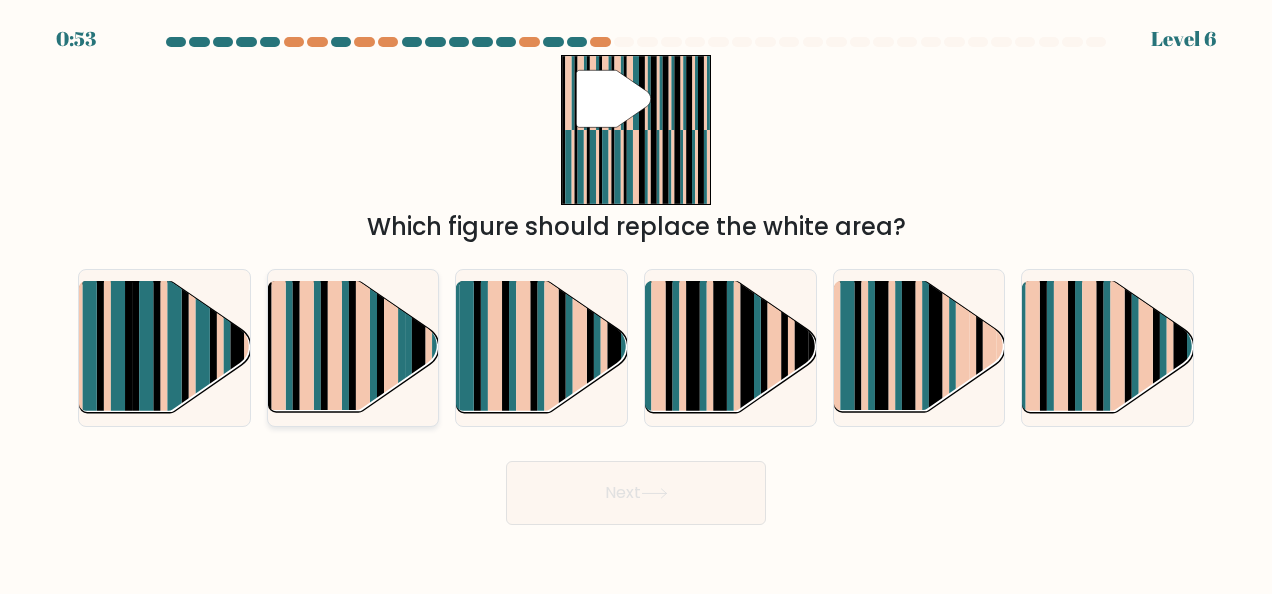 click at bounding box center (324, 334) 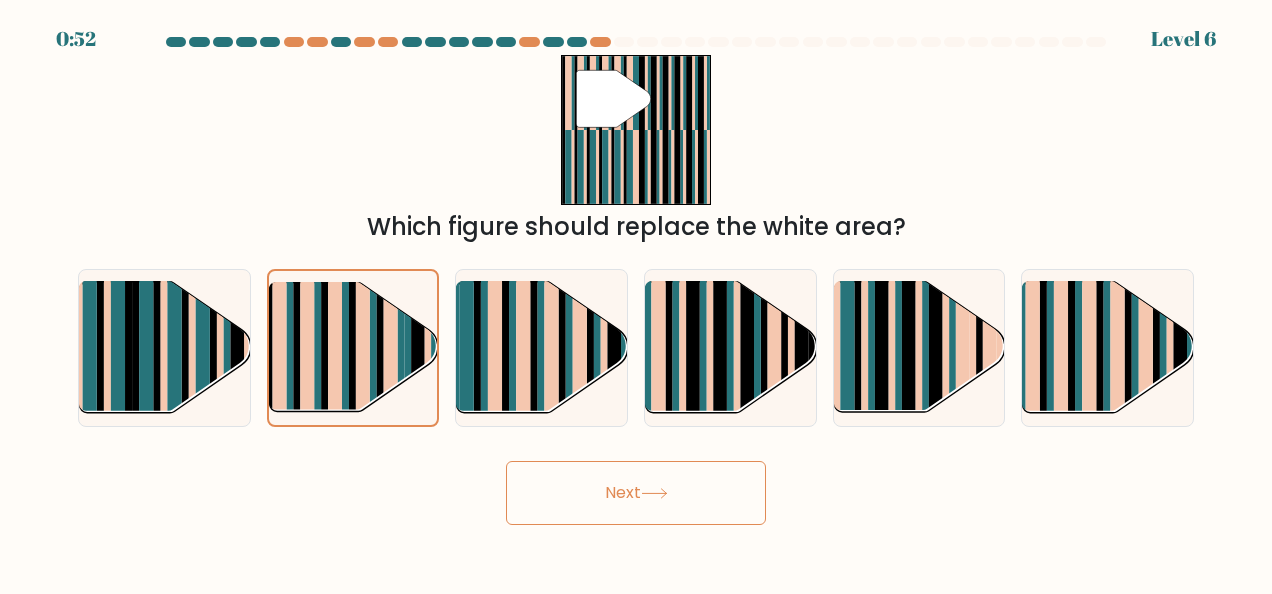 click on "Next" at bounding box center (636, 493) 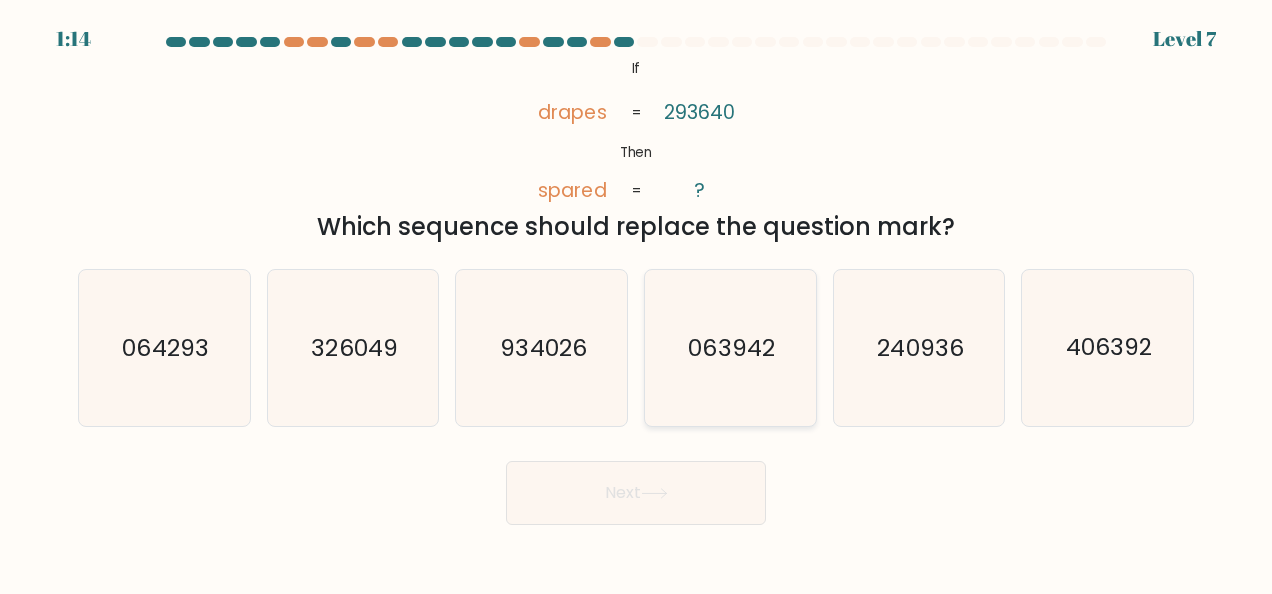 click on "063942" at bounding box center (730, 348) 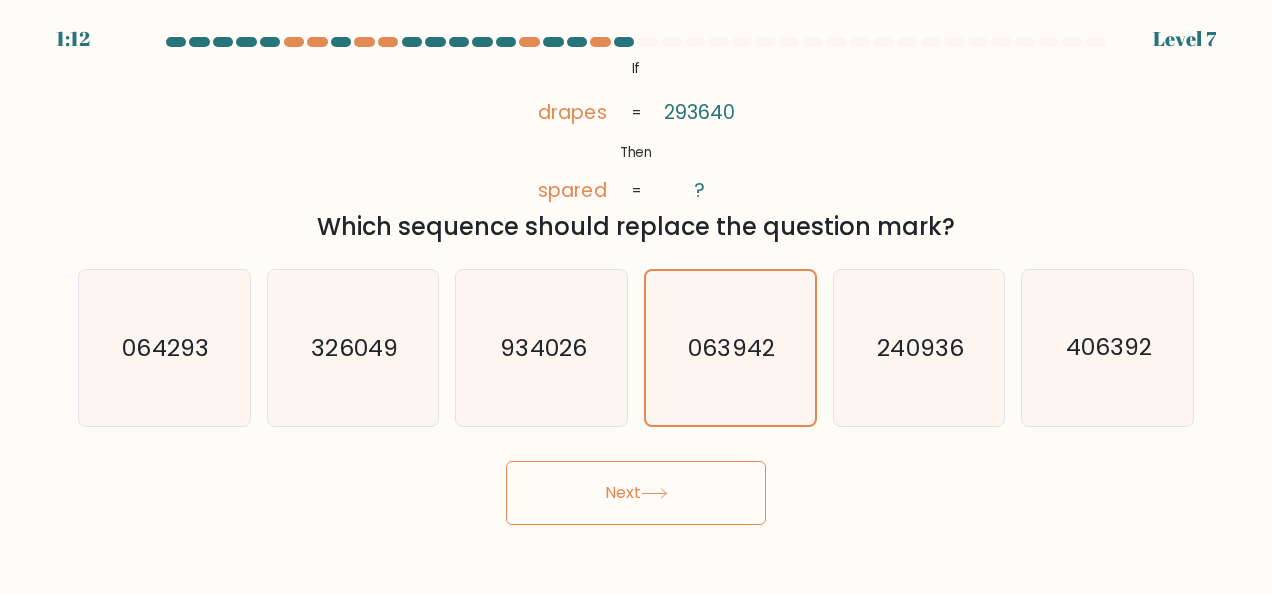 click on "Next" at bounding box center [636, 493] 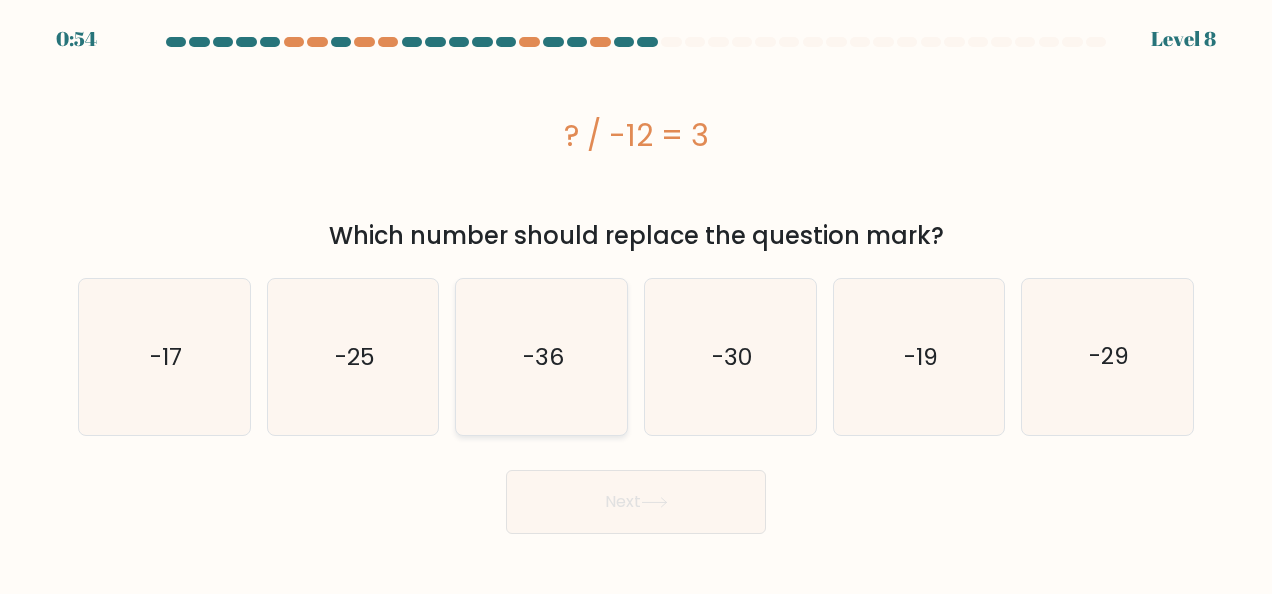 click on "-36" at bounding box center [542, 357] 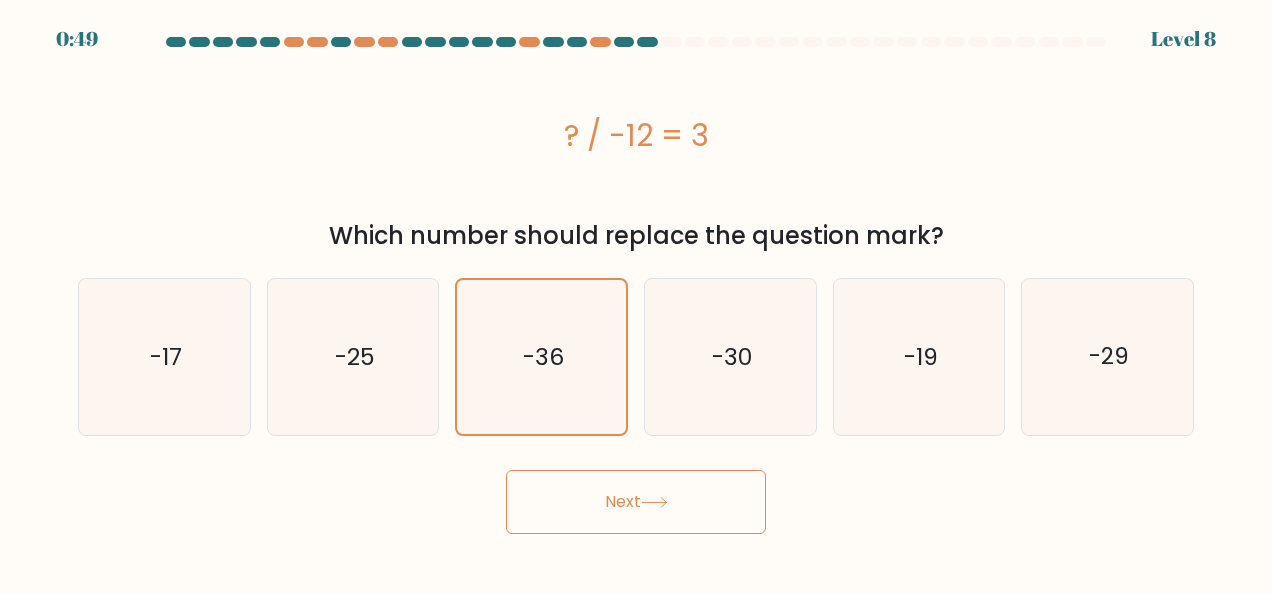 click on "Next" at bounding box center (636, 502) 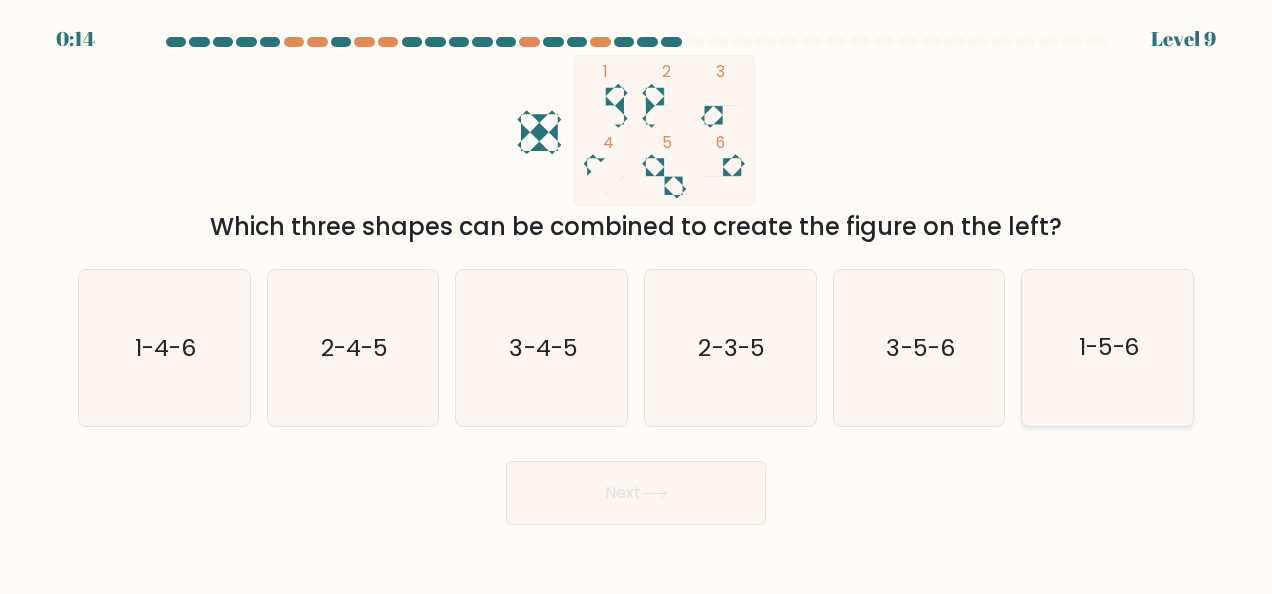 click on "1-5-6" at bounding box center [1108, 348] 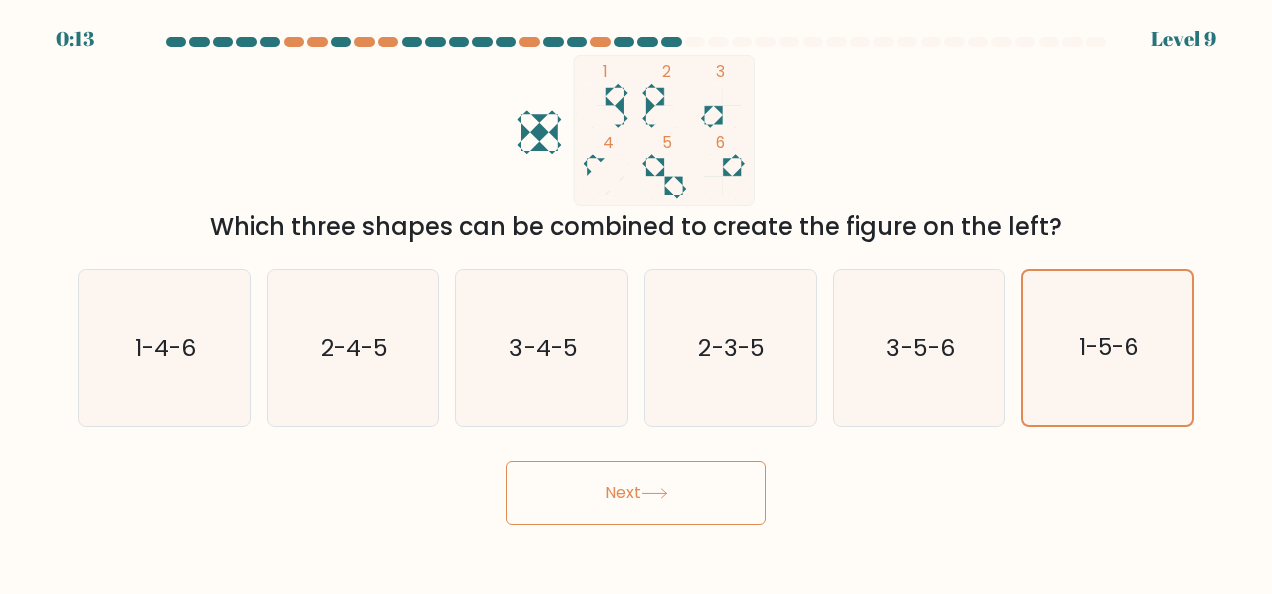 click on "Next" at bounding box center (636, 493) 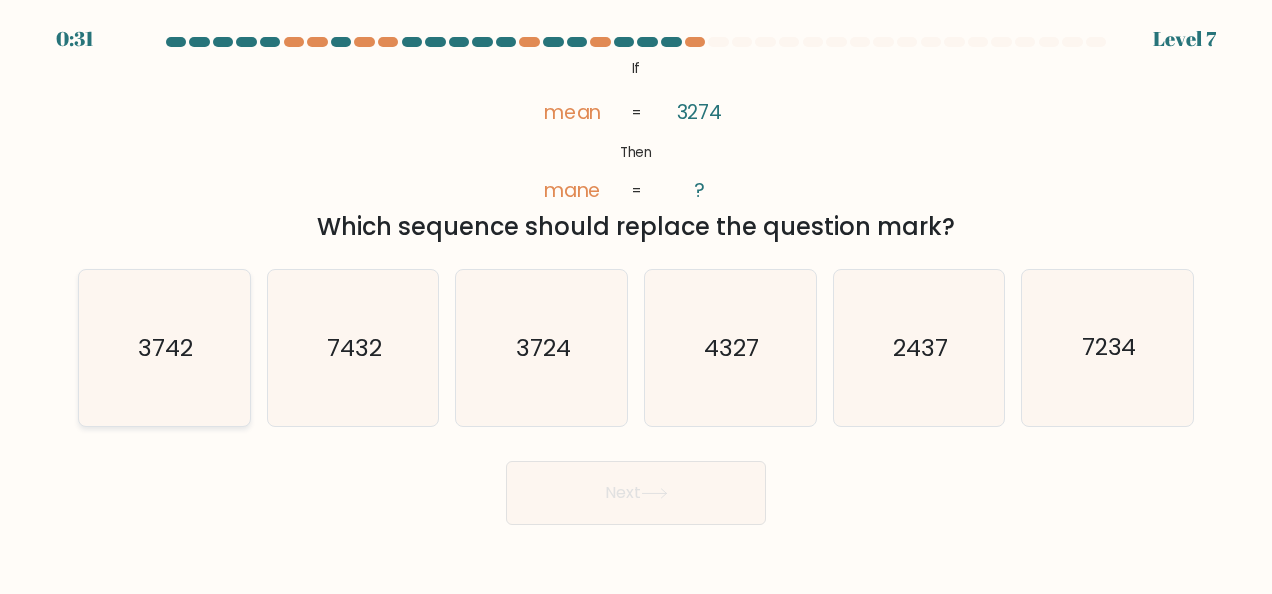 click on "3742" at bounding box center (164, 348) 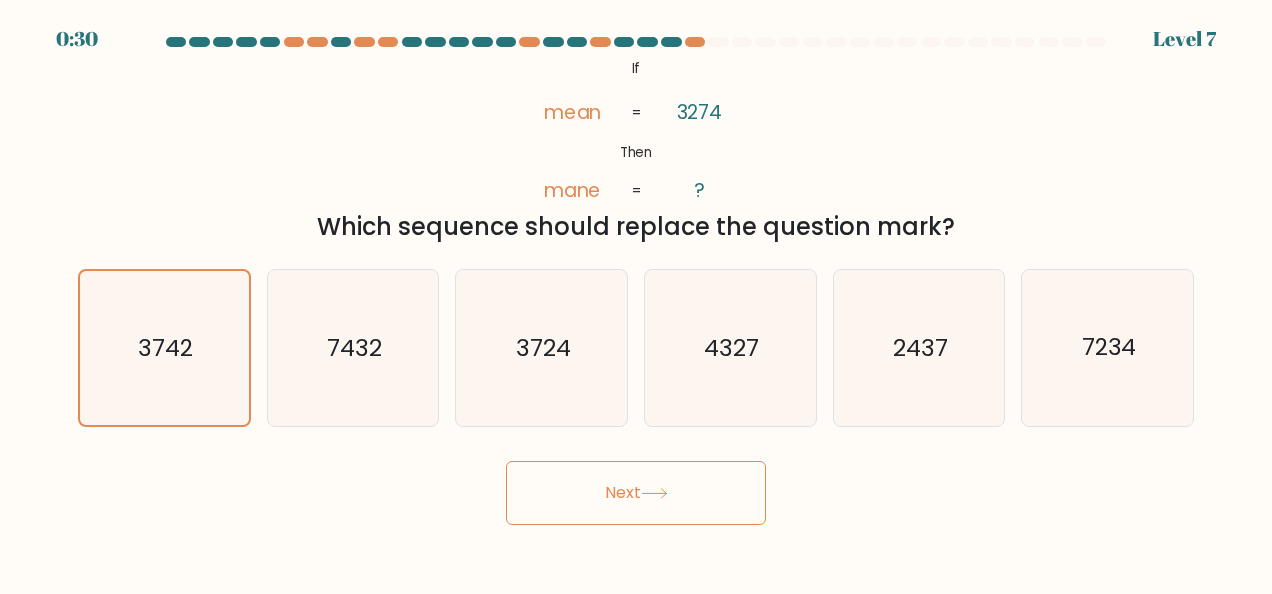 click on "Next" at bounding box center (636, 493) 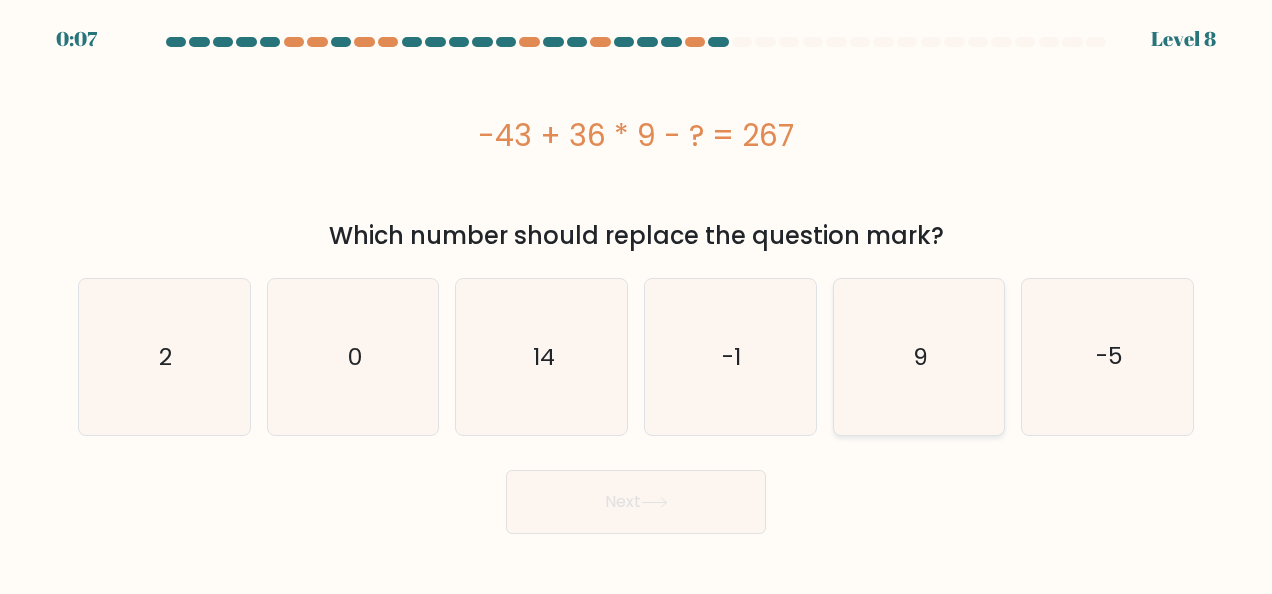 click on "9" at bounding box center [919, 357] 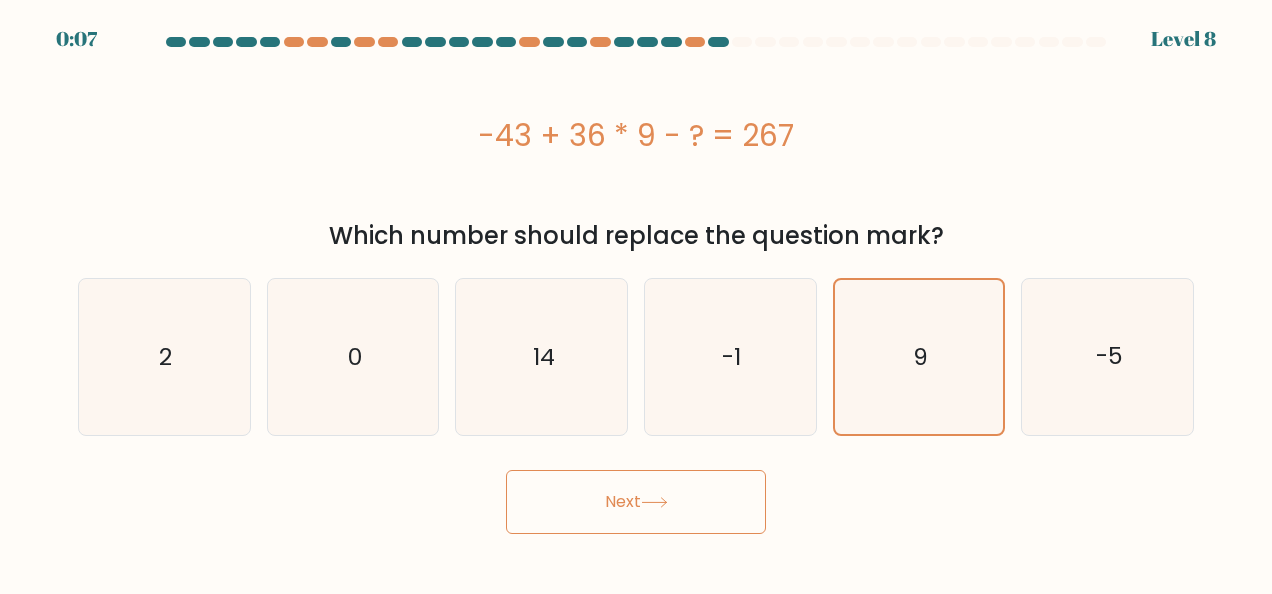 click on "Next" at bounding box center (636, 502) 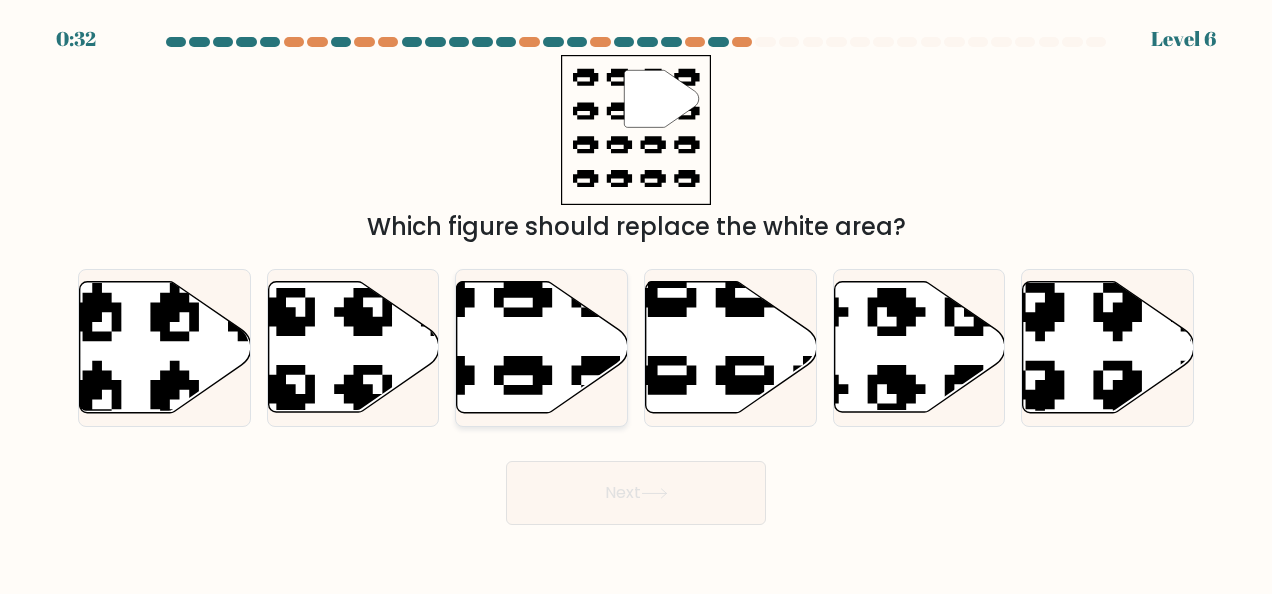 click at bounding box center (542, 347) 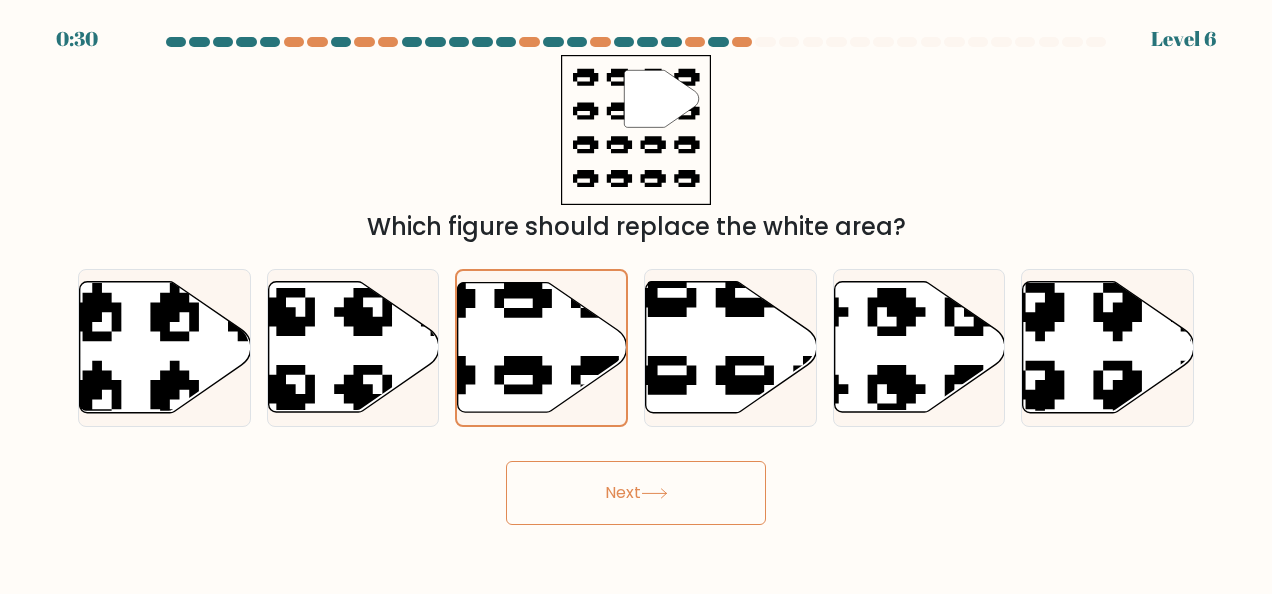 click on "Next" at bounding box center (636, 493) 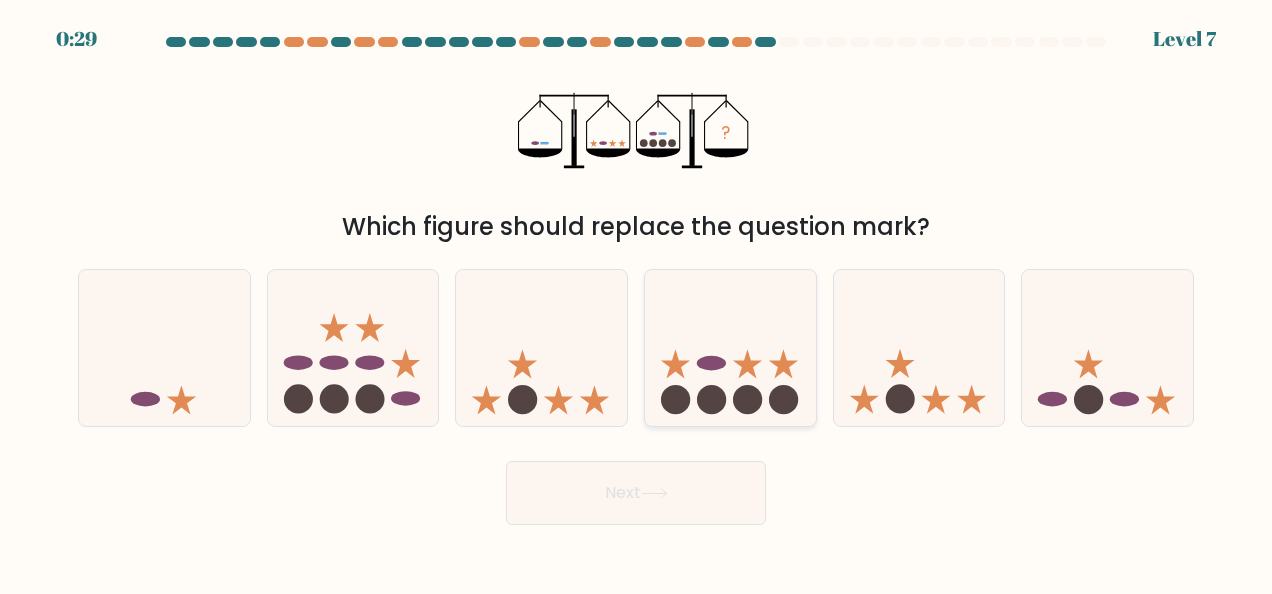 click at bounding box center (711, 399) 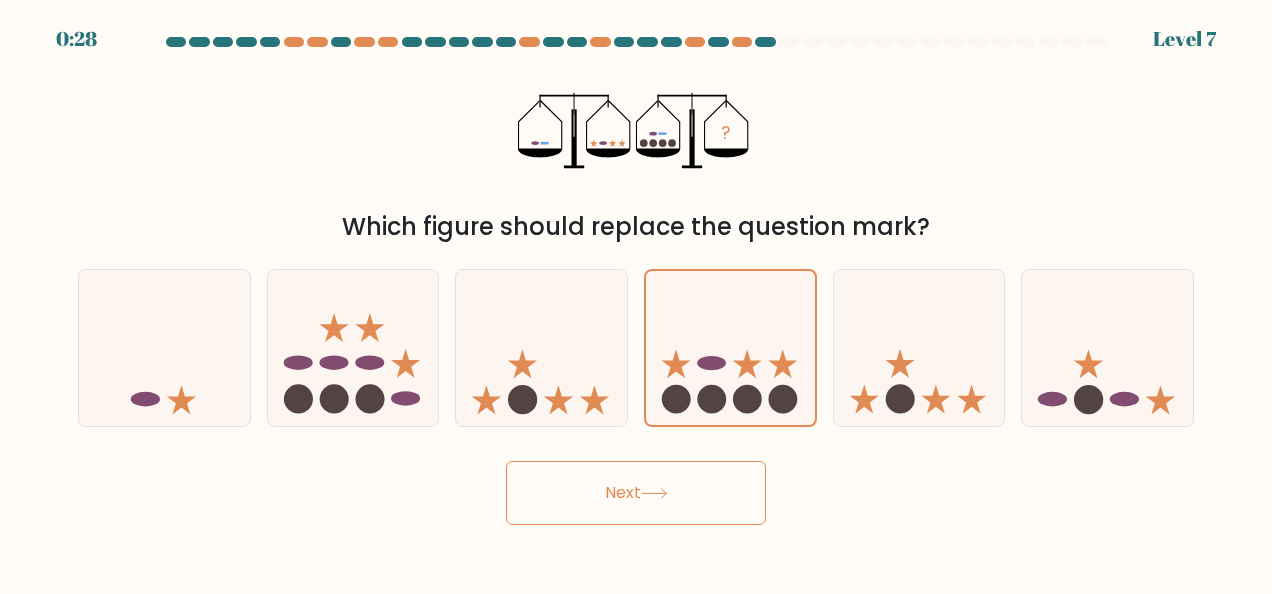 click on "Next" at bounding box center (636, 493) 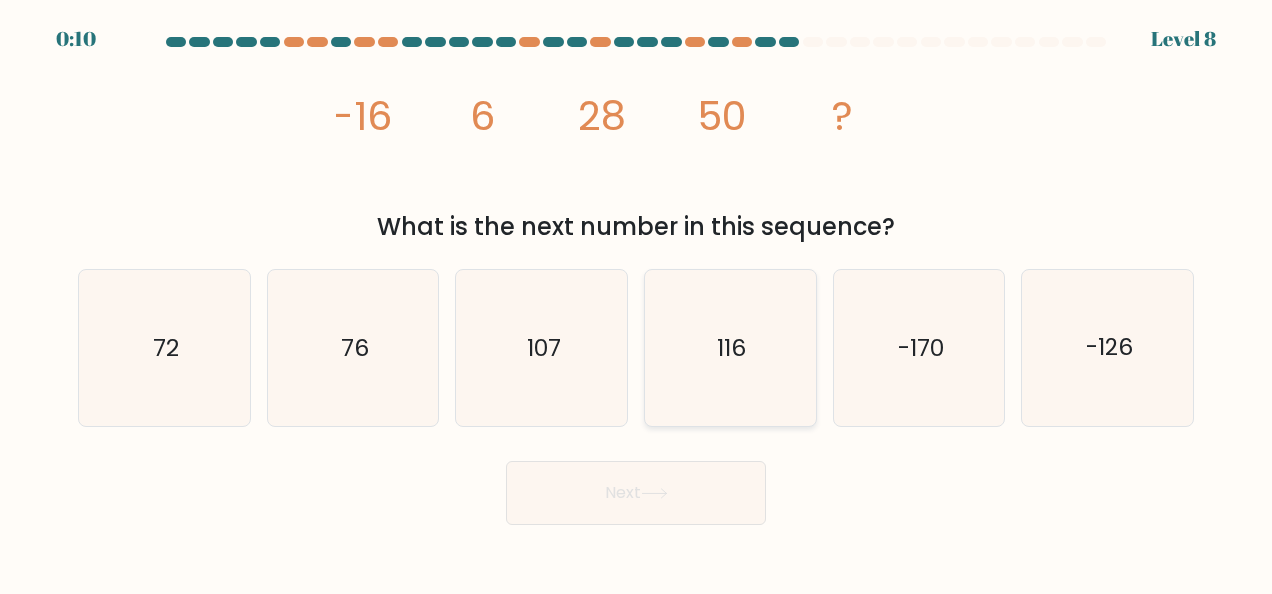 click on "116" at bounding box center (730, 348) 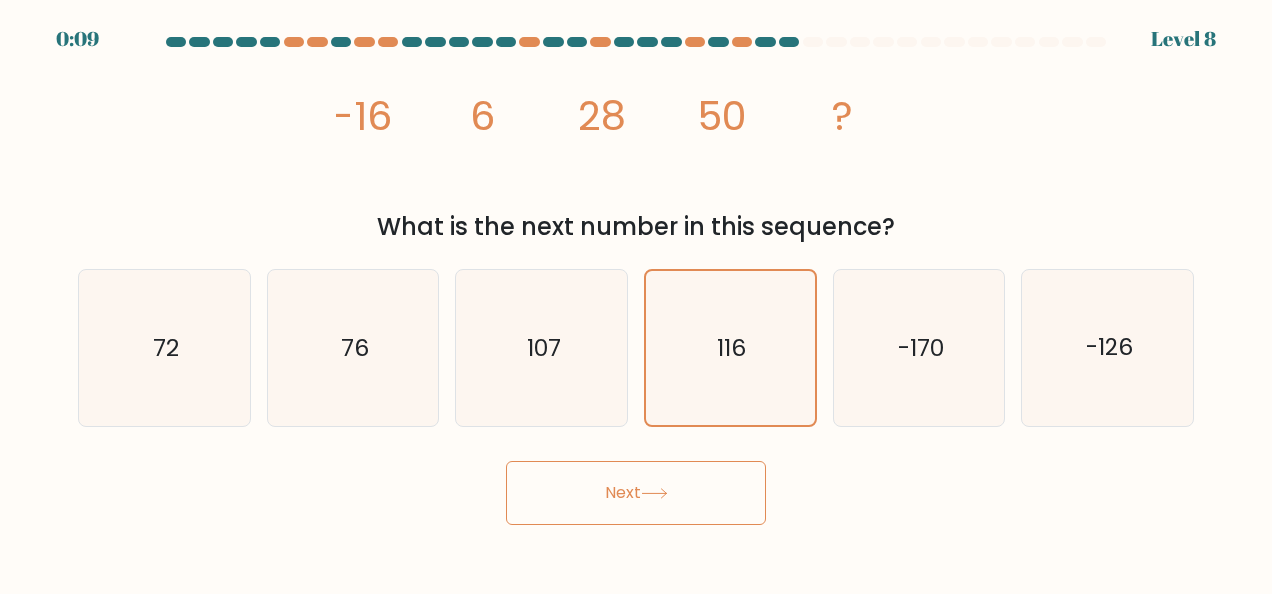 click on "Next" at bounding box center (636, 493) 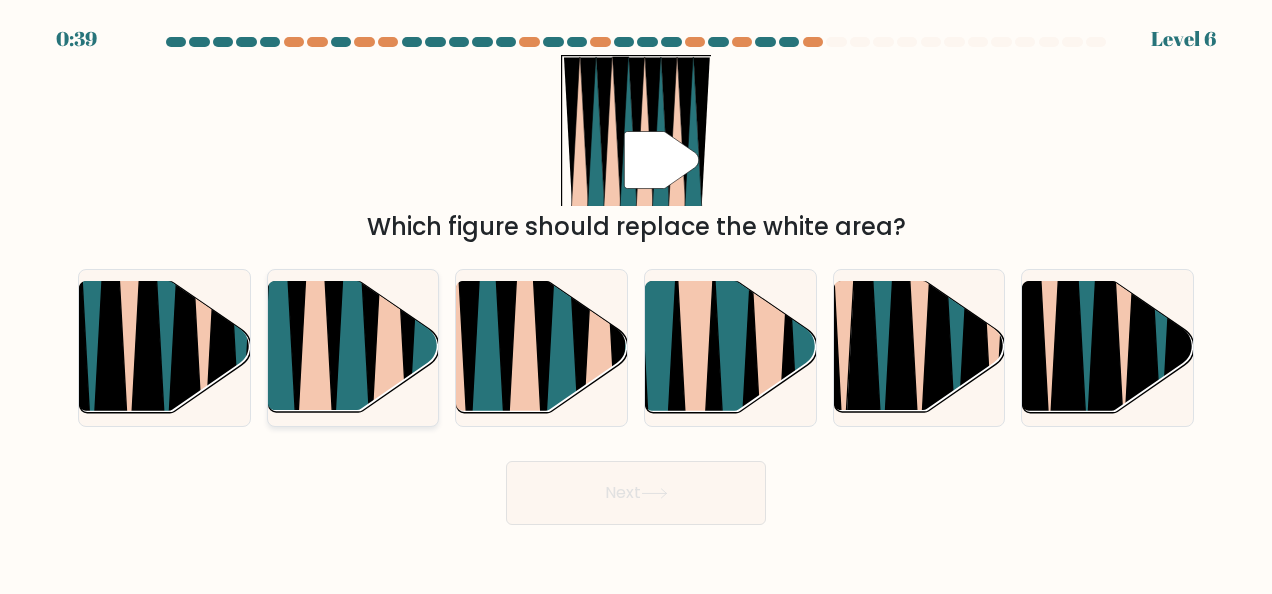 click at bounding box center (389, 283) 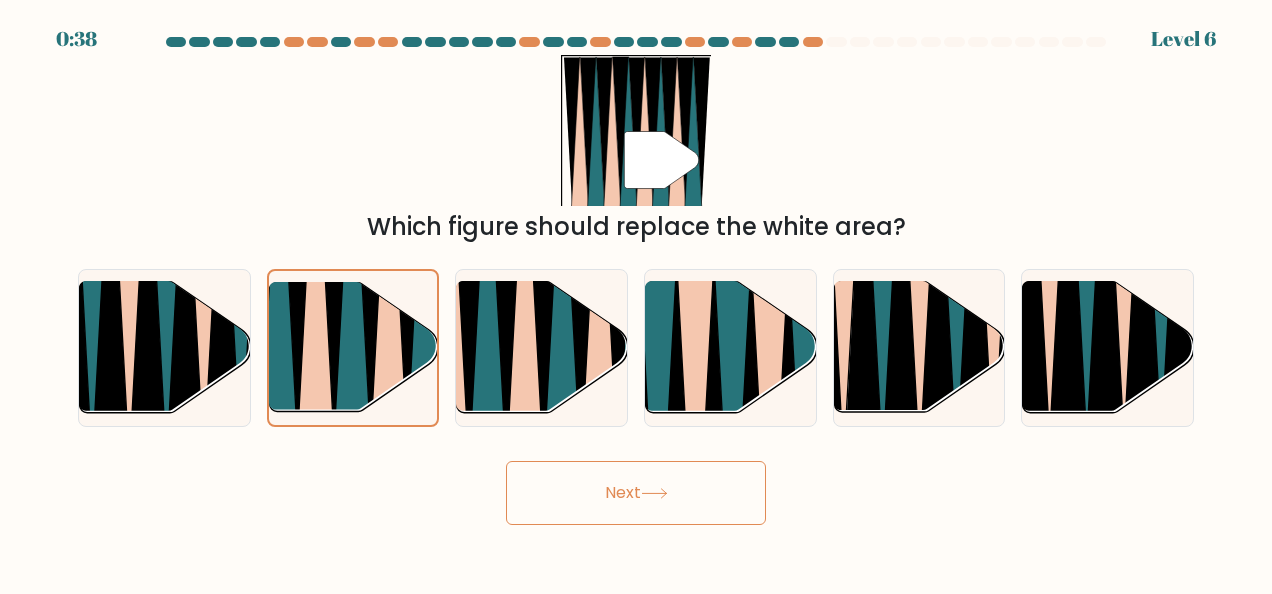 click on "Next" at bounding box center [636, 493] 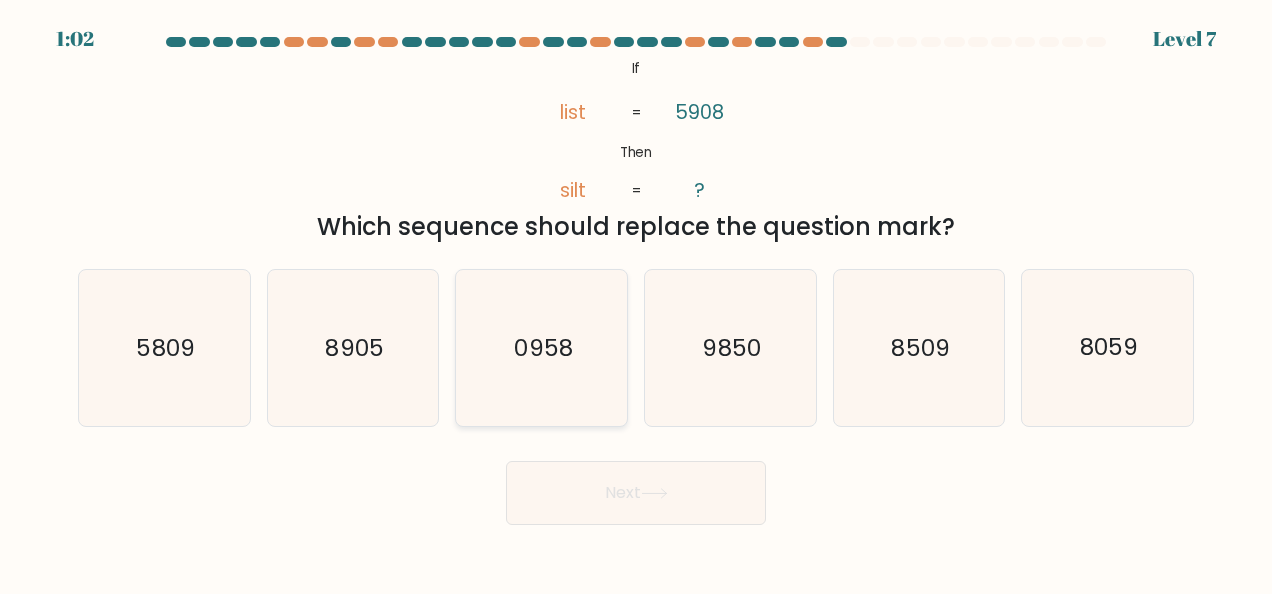click on "0958" at bounding box center [542, 348] 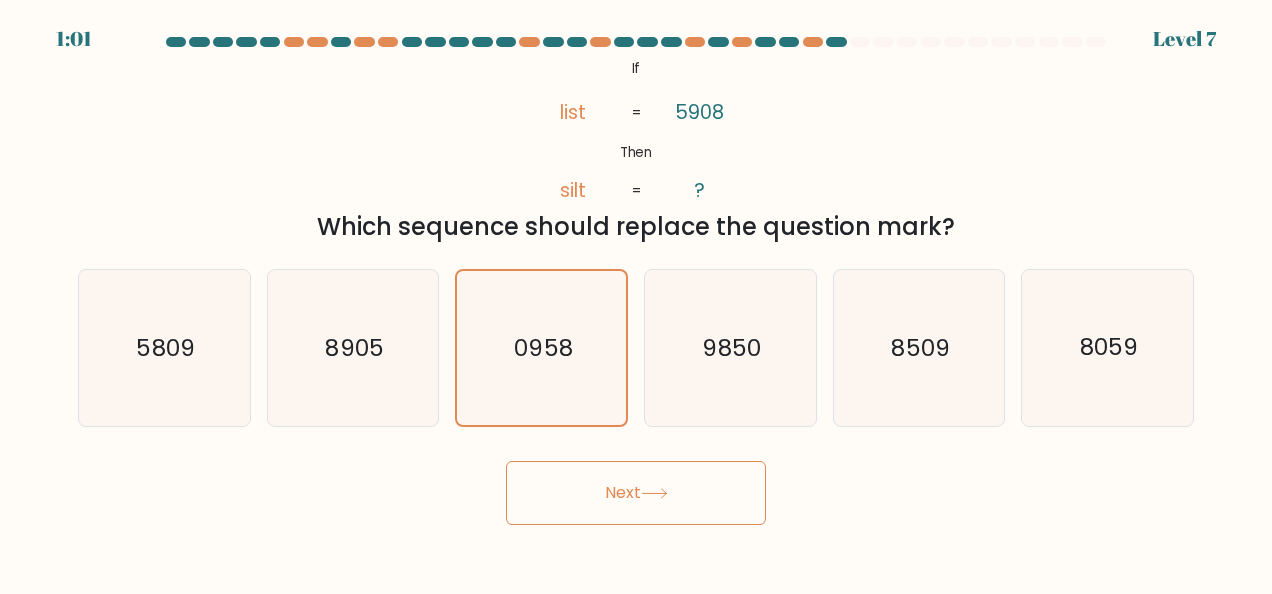 click on "Next" at bounding box center (636, 493) 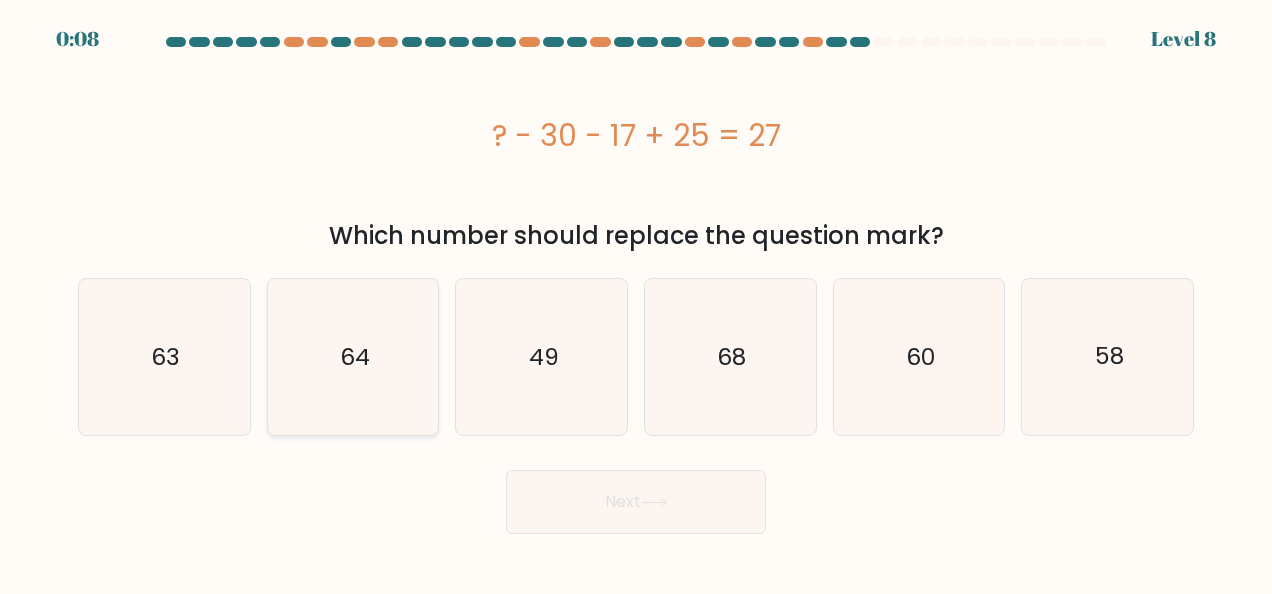 drag, startPoint x: 390, startPoint y: 388, endPoint x: 402, endPoint y: 408, distance: 23.323807 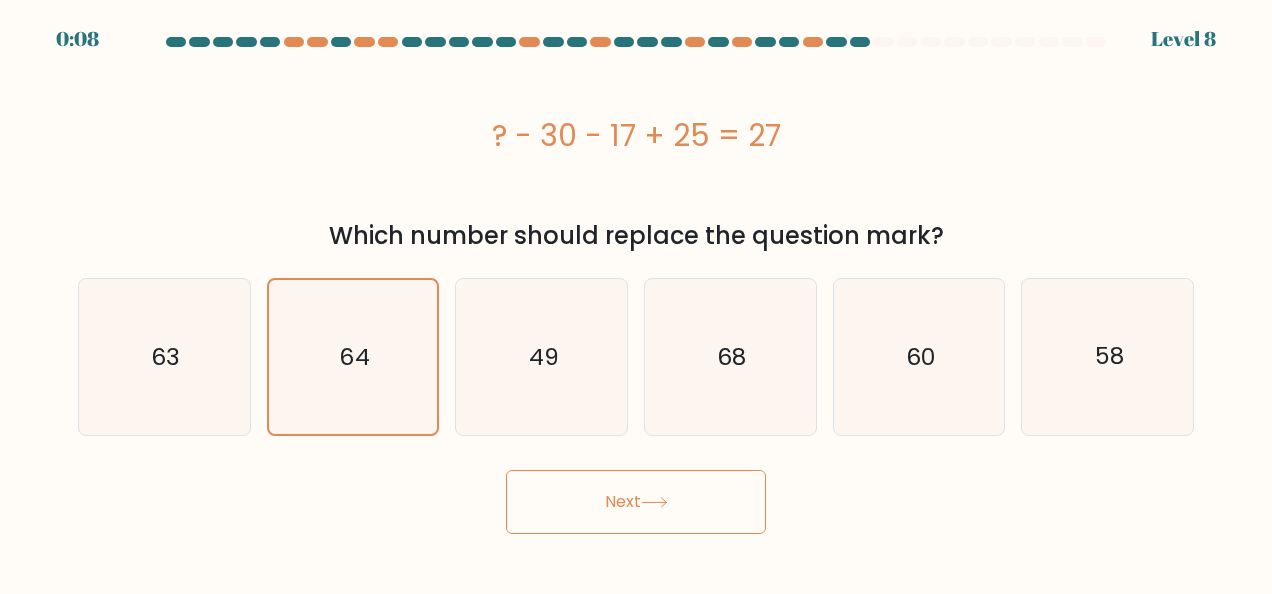 click on "Next" at bounding box center [636, 502] 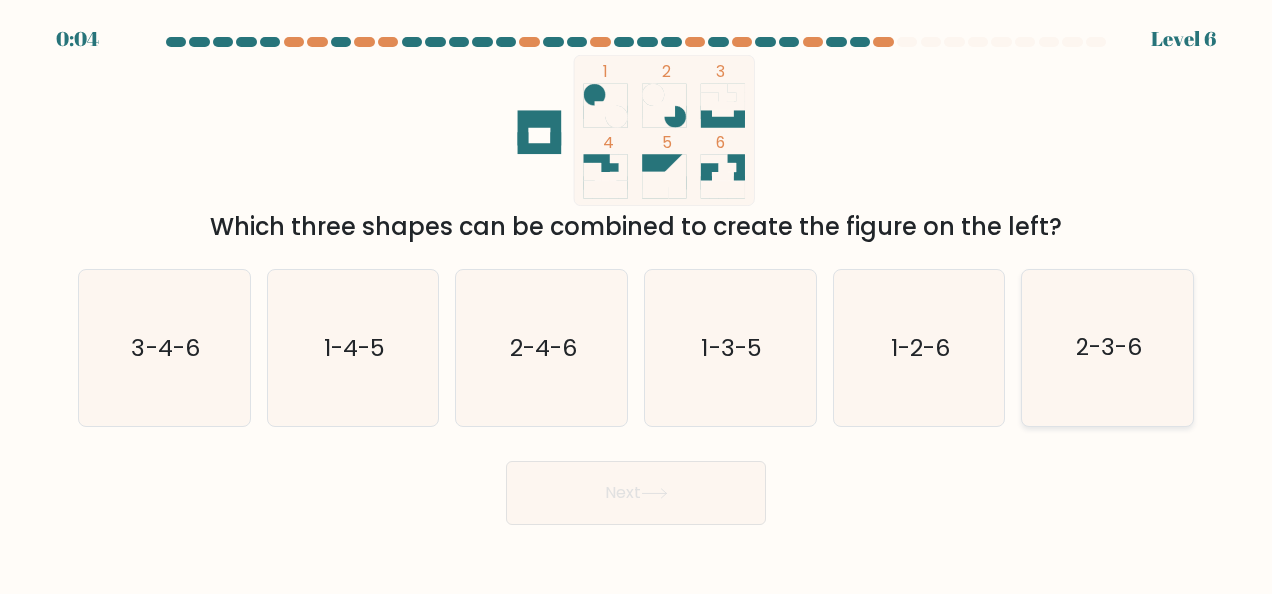 click on "2-3-6" at bounding box center (1108, 348) 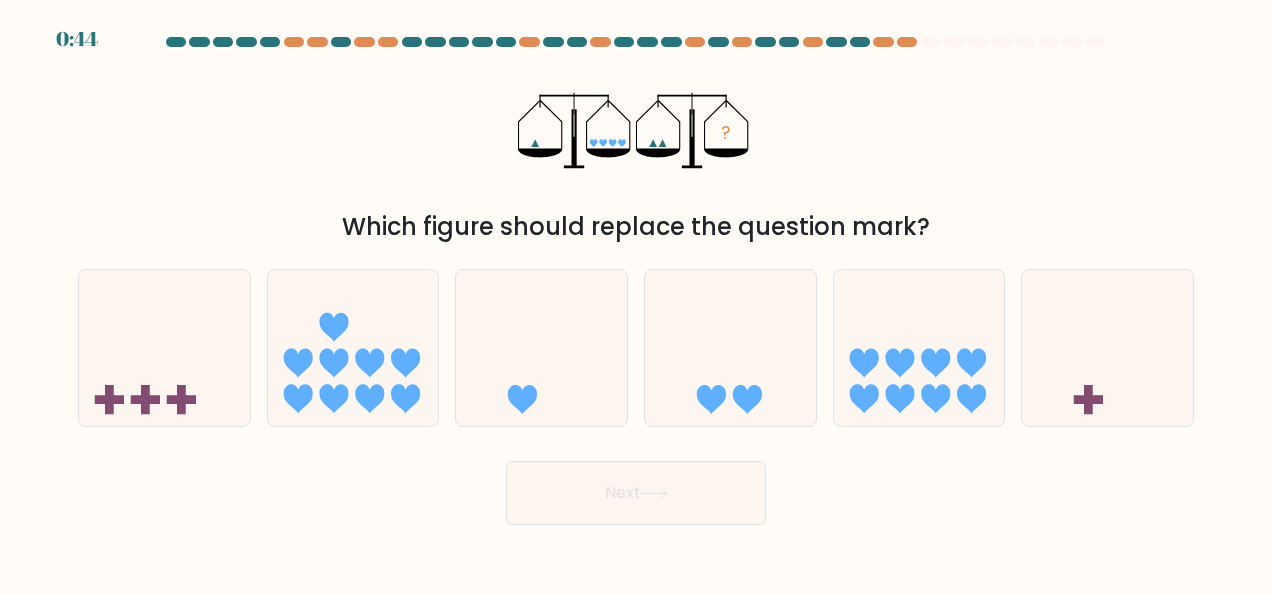 scroll, scrollTop: 0, scrollLeft: 0, axis: both 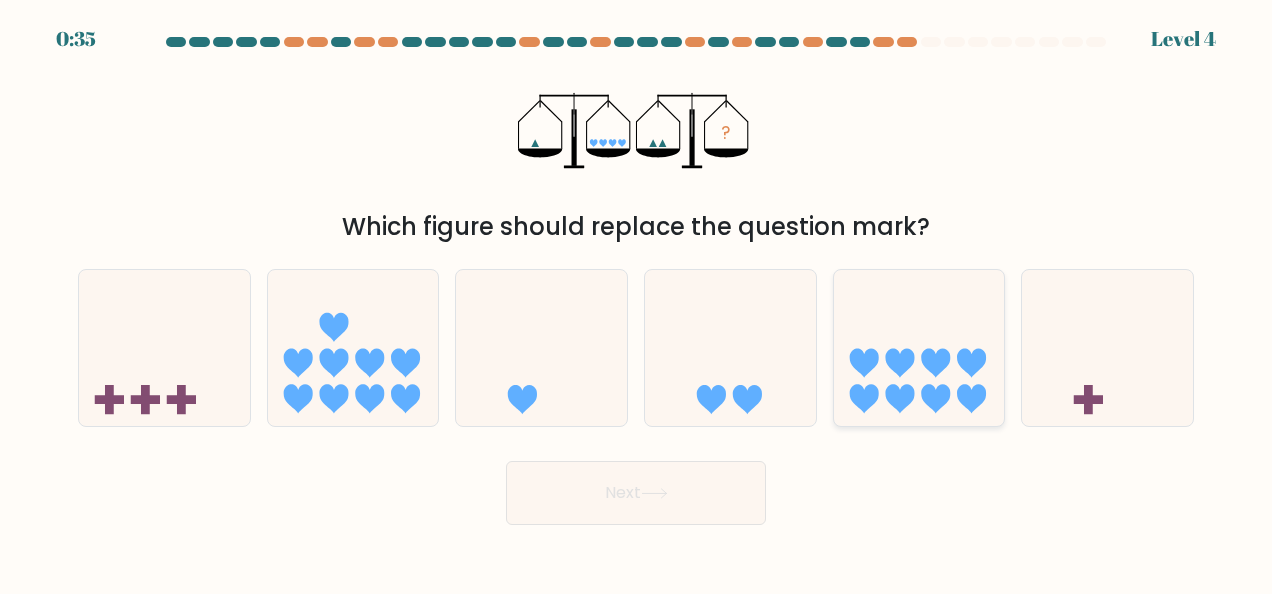 click at bounding box center (919, 347) 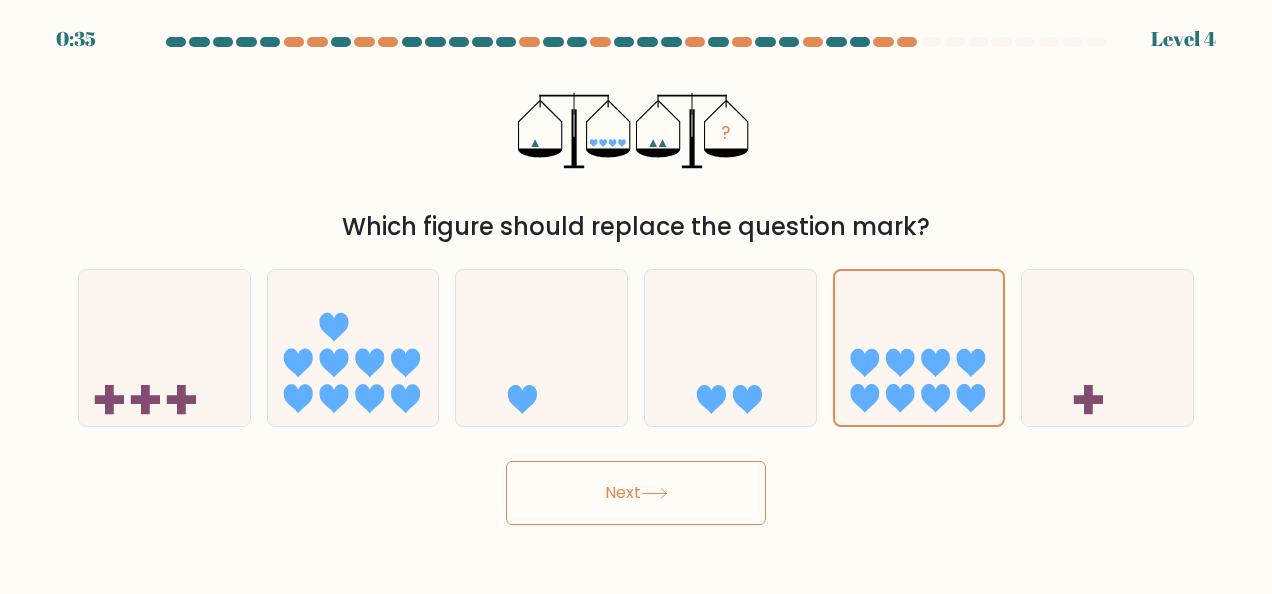 click on "Next" at bounding box center [636, 493] 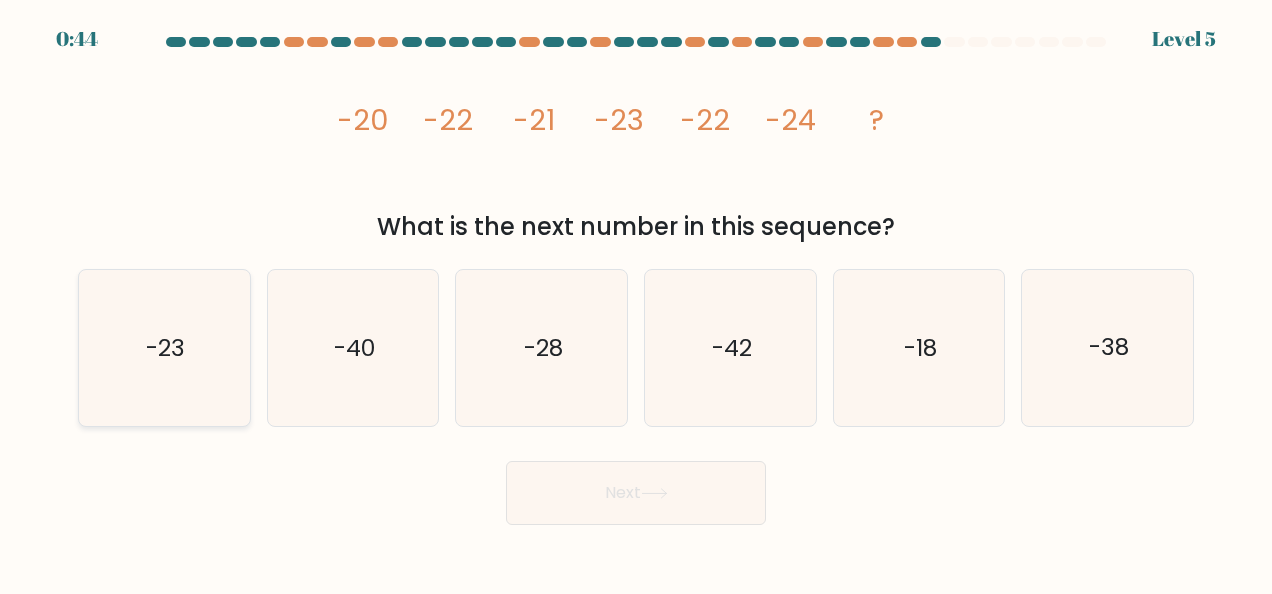 click on "-23" at bounding box center [164, 348] 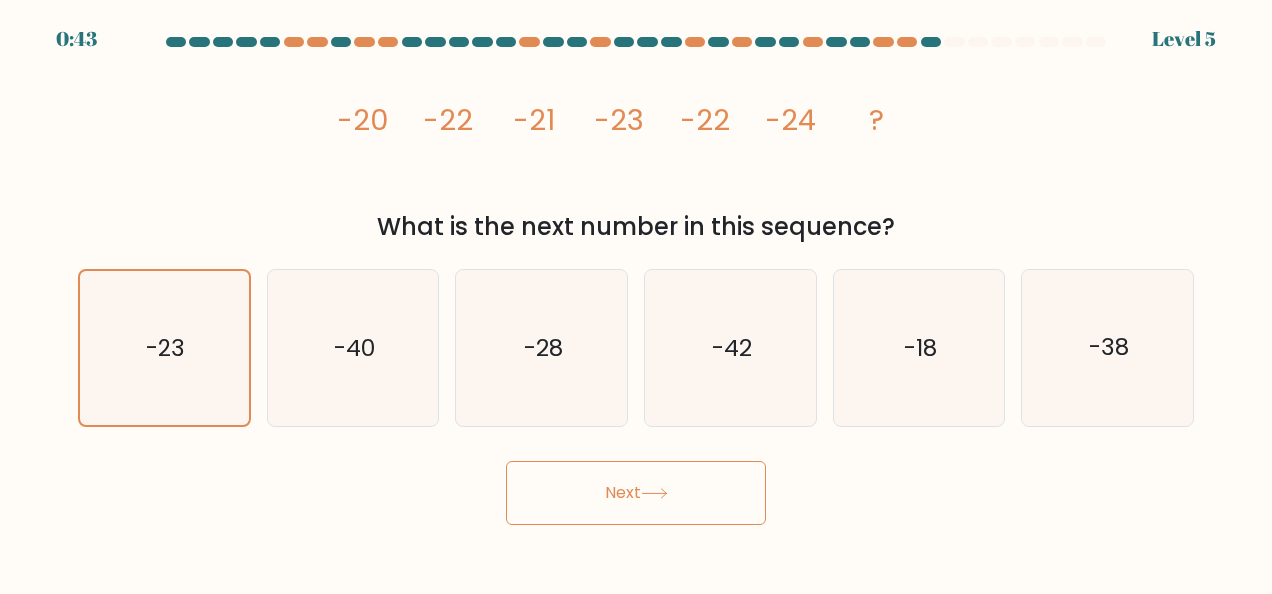 click on "Next" at bounding box center [636, 493] 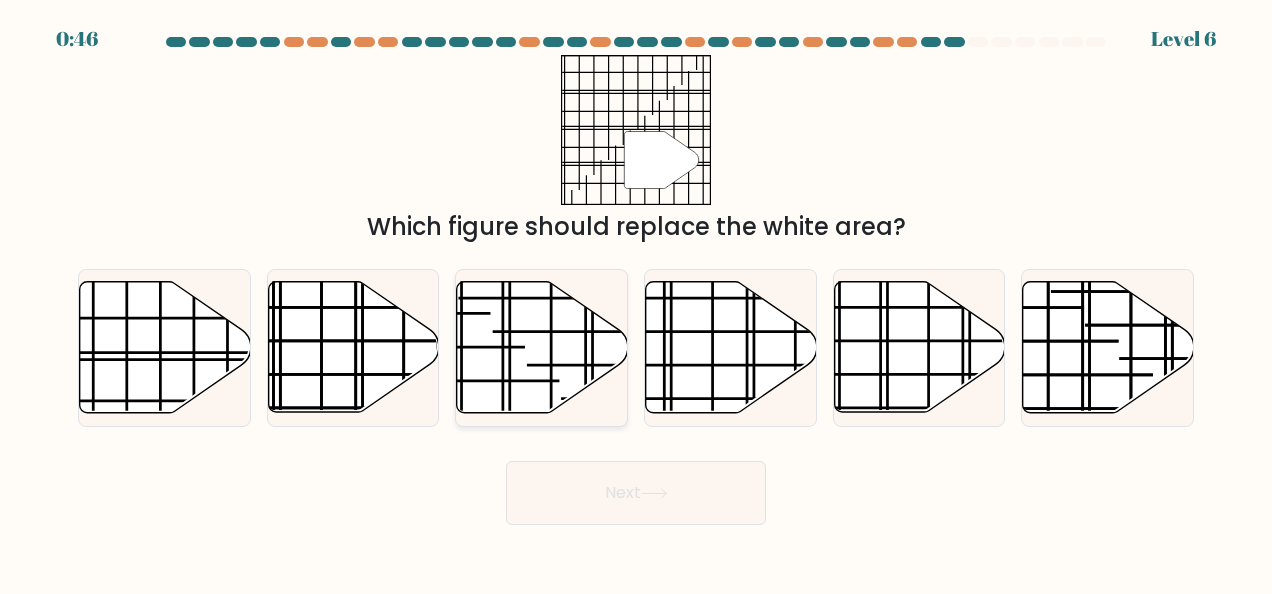 click at bounding box center [542, 347] 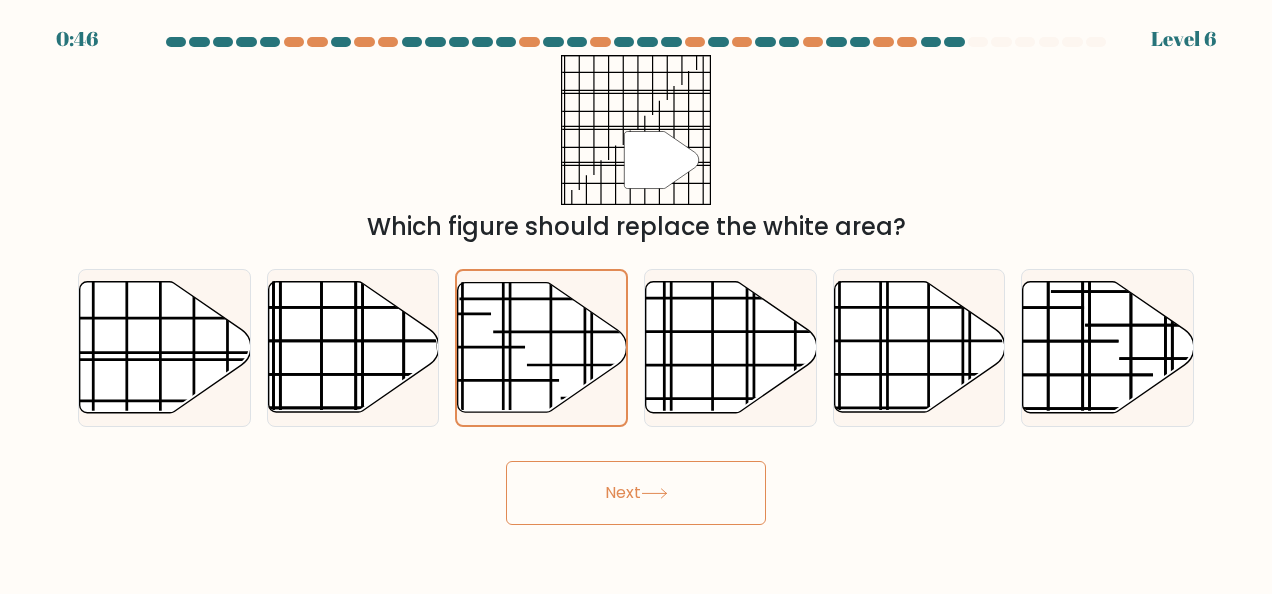 click on "Next" at bounding box center [636, 493] 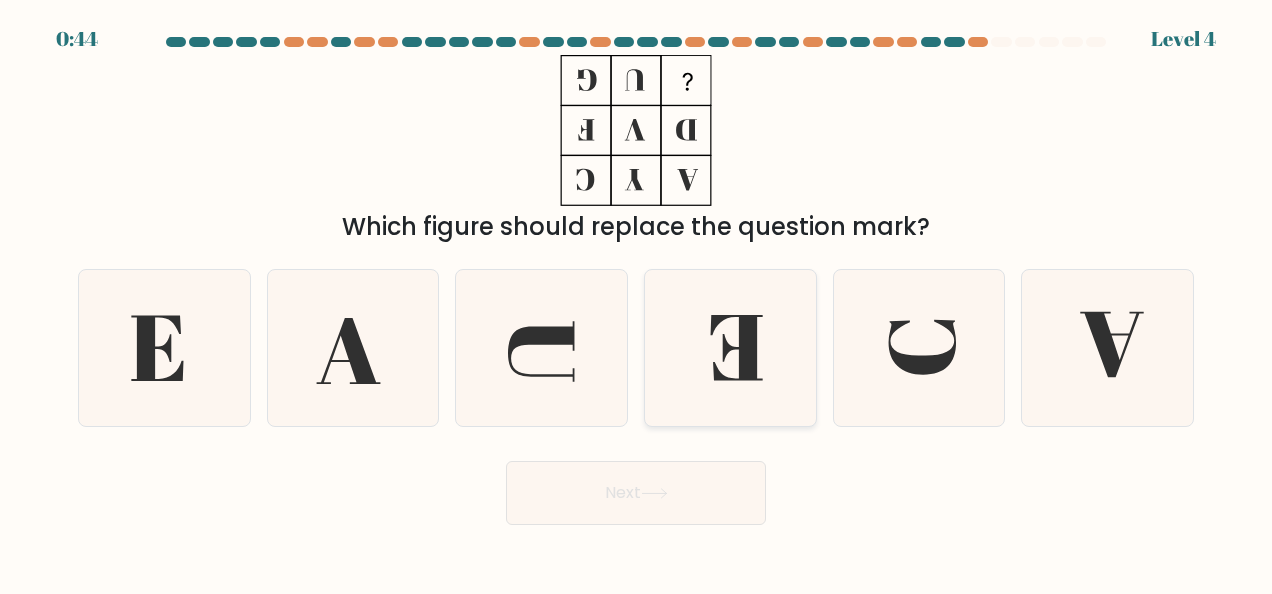 click at bounding box center (730, 348) 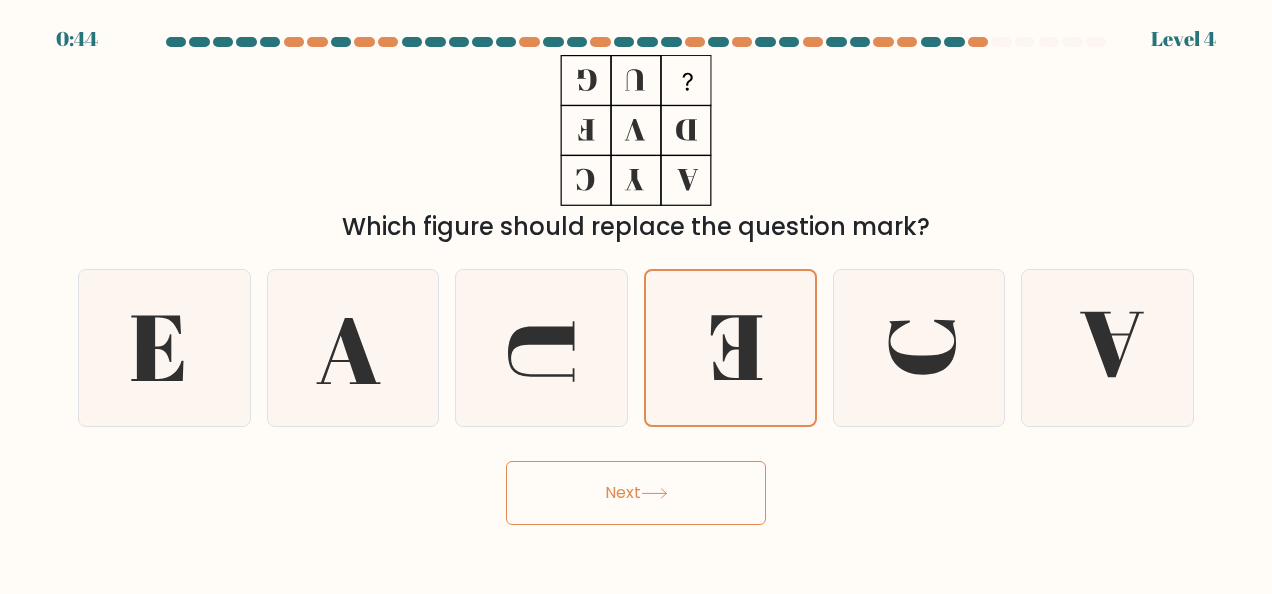 click on "Next" at bounding box center (636, 493) 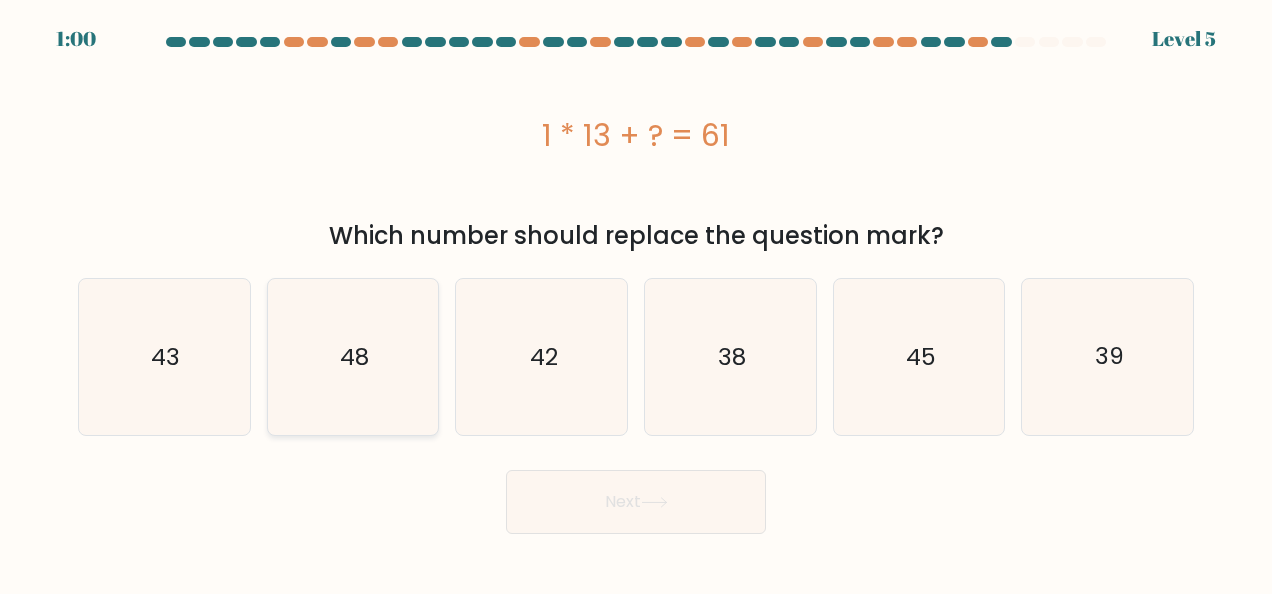 click on "48" at bounding box center [353, 357] 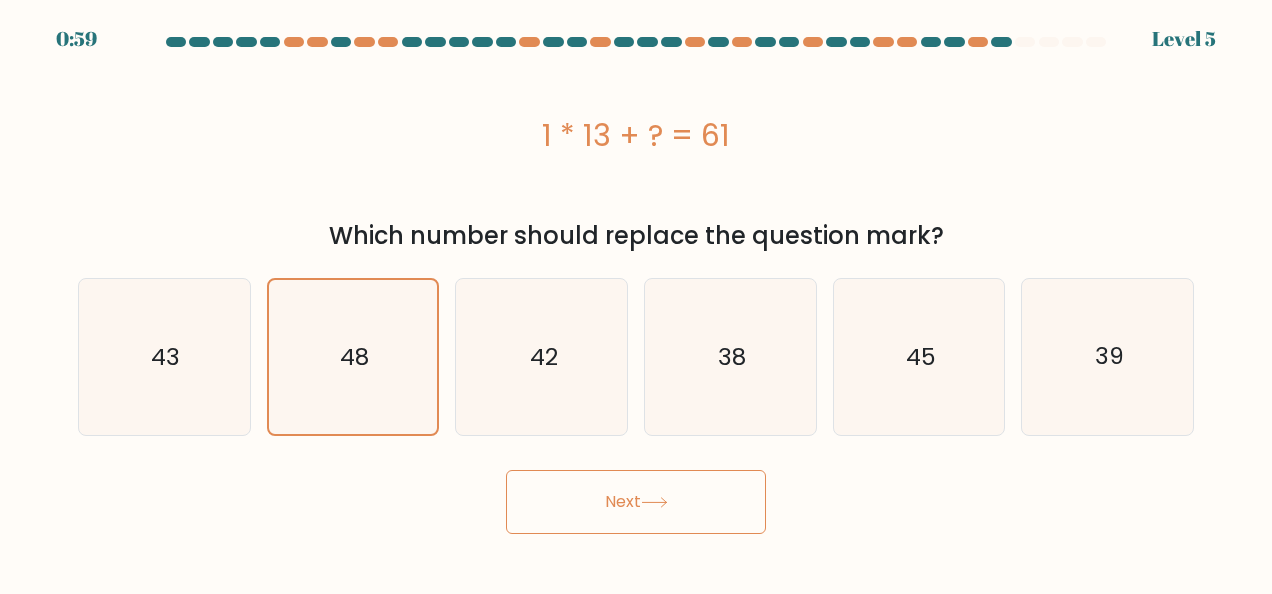 click on "Next" at bounding box center [636, 502] 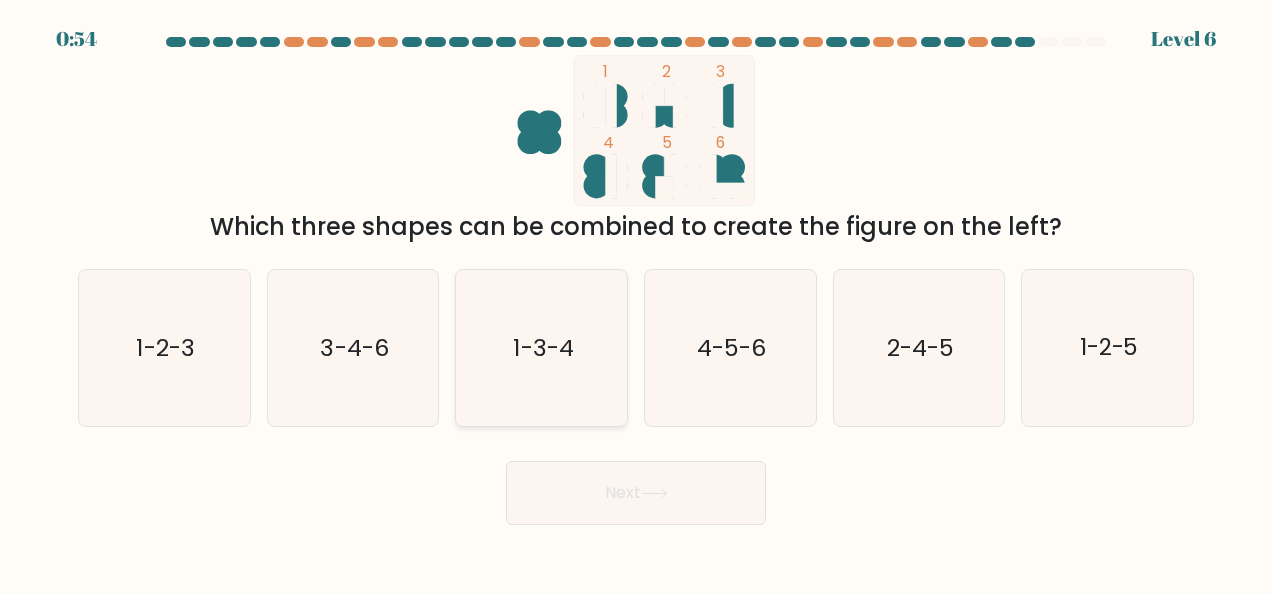 click on "1-3-4" at bounding box center [542, 348] 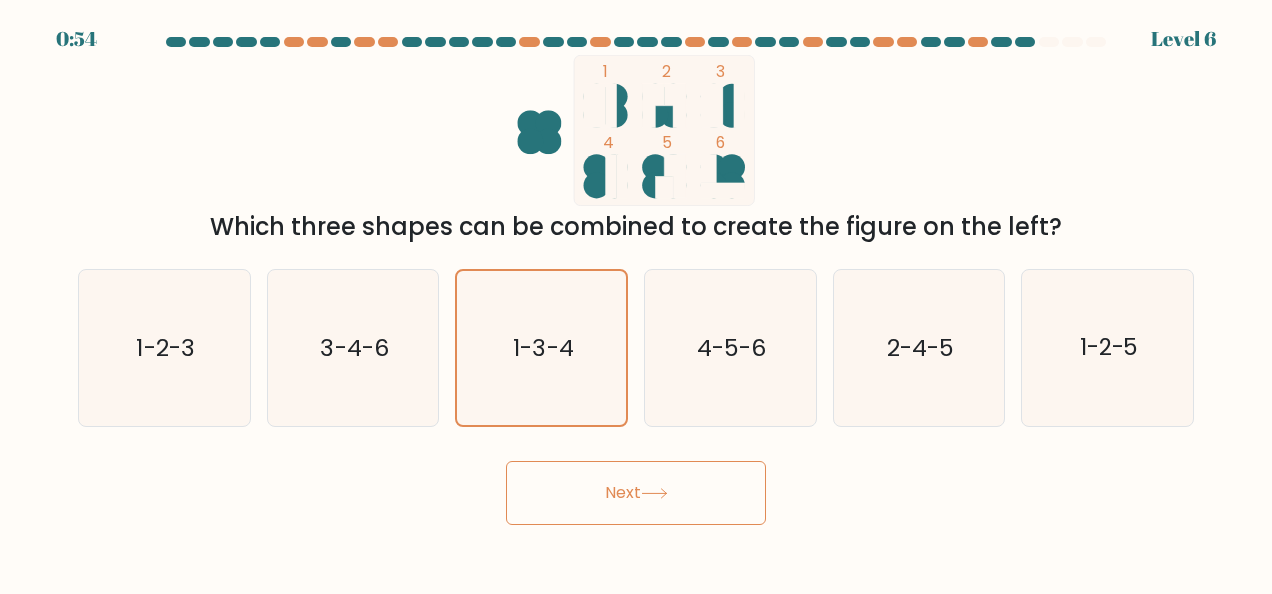 click on "Next" at bounding box center [636, 493] 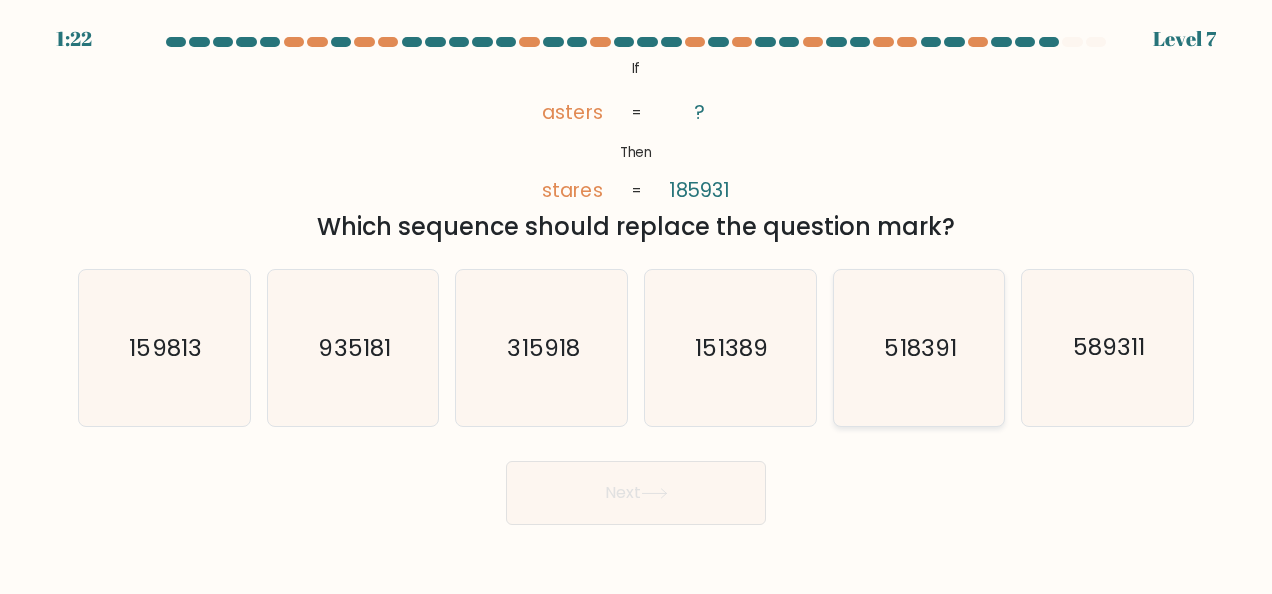 click on "518391" at bounding box center (919, 348) 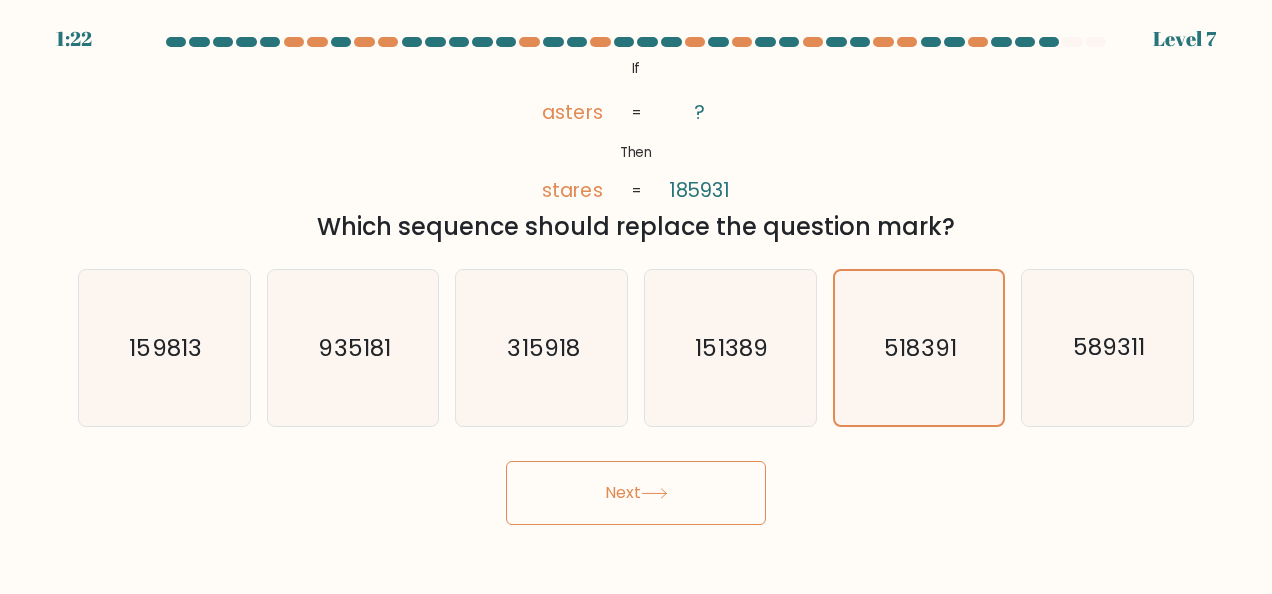 click on "Next" at bounding box center [636, 493] 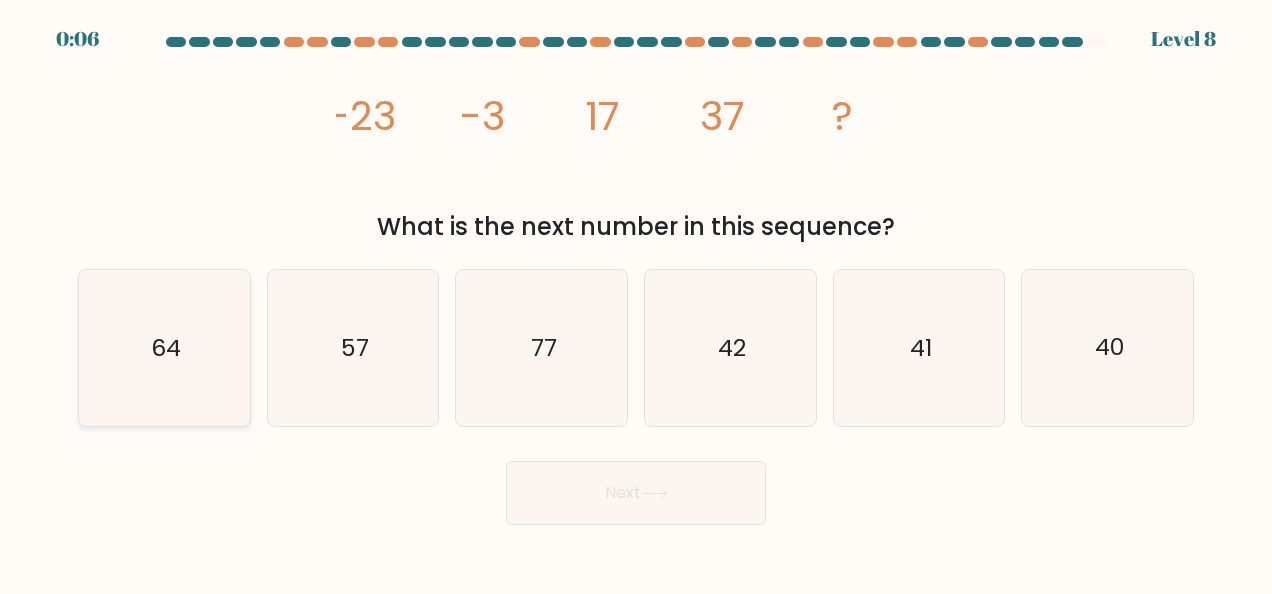 click on "64" at bounding box center [164, 348] 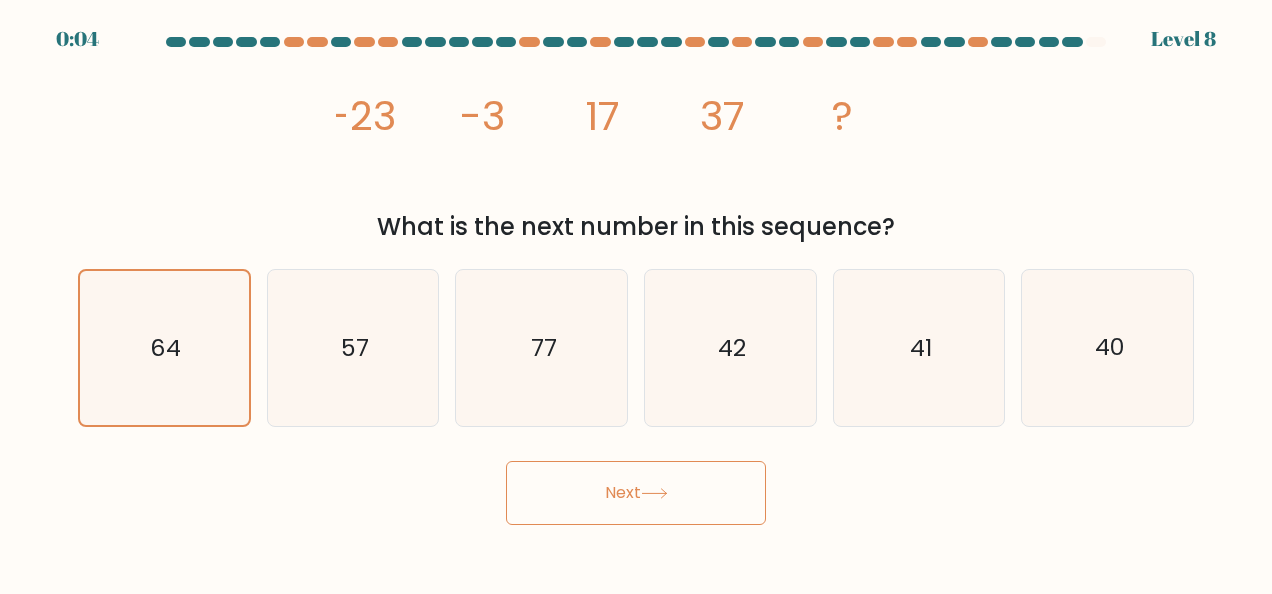 click on "Next" at bounding box center [636, 493] 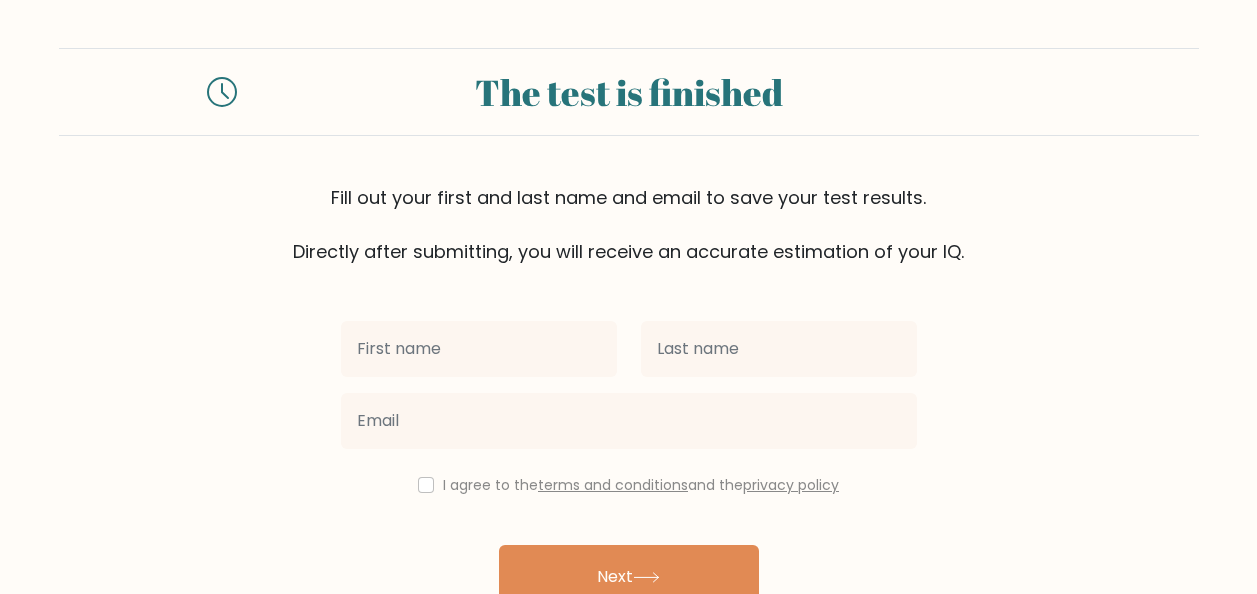 scroll, scrollTop: 0, scrollLeft: 0, axis: both 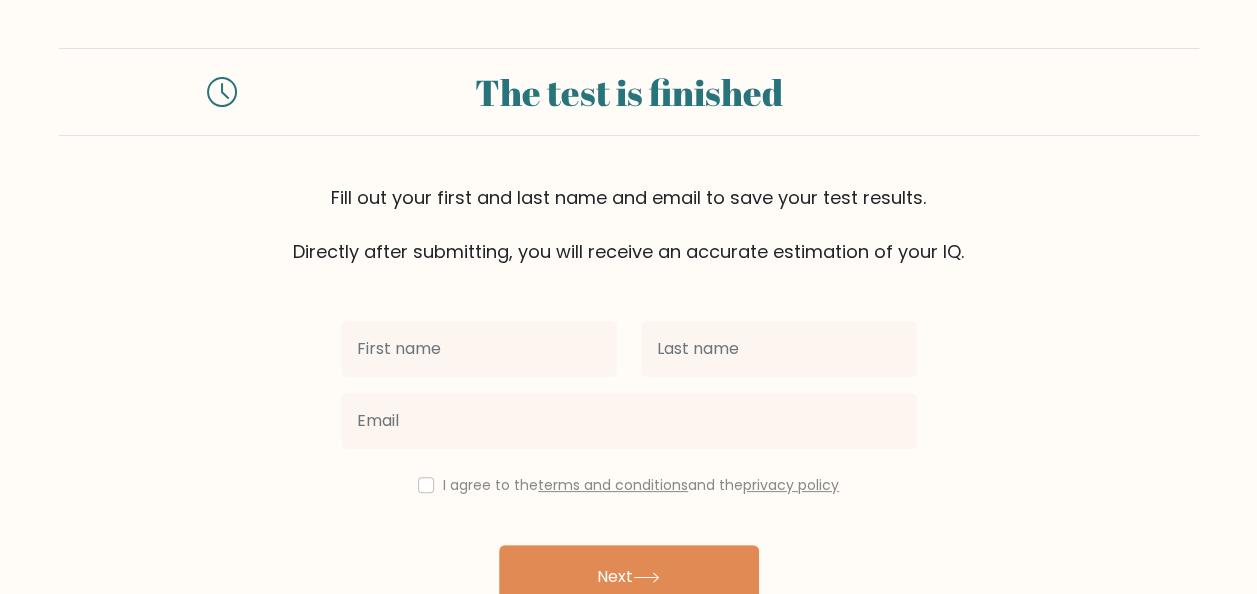 click at bounding box center (479, 349) 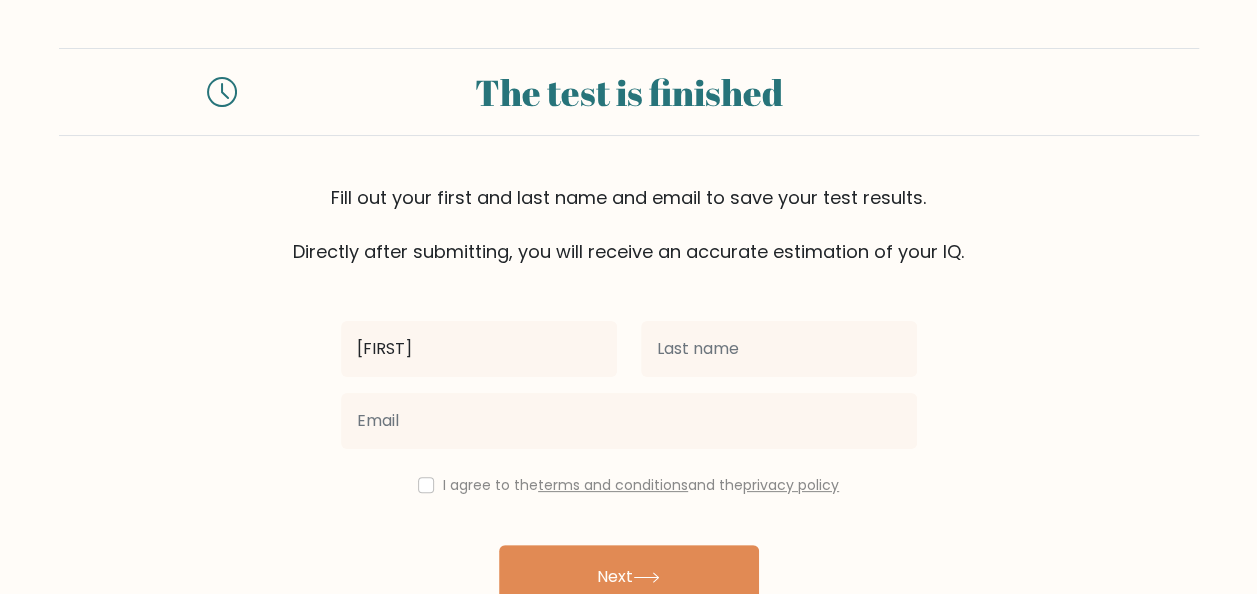 type on "[FIRST]" 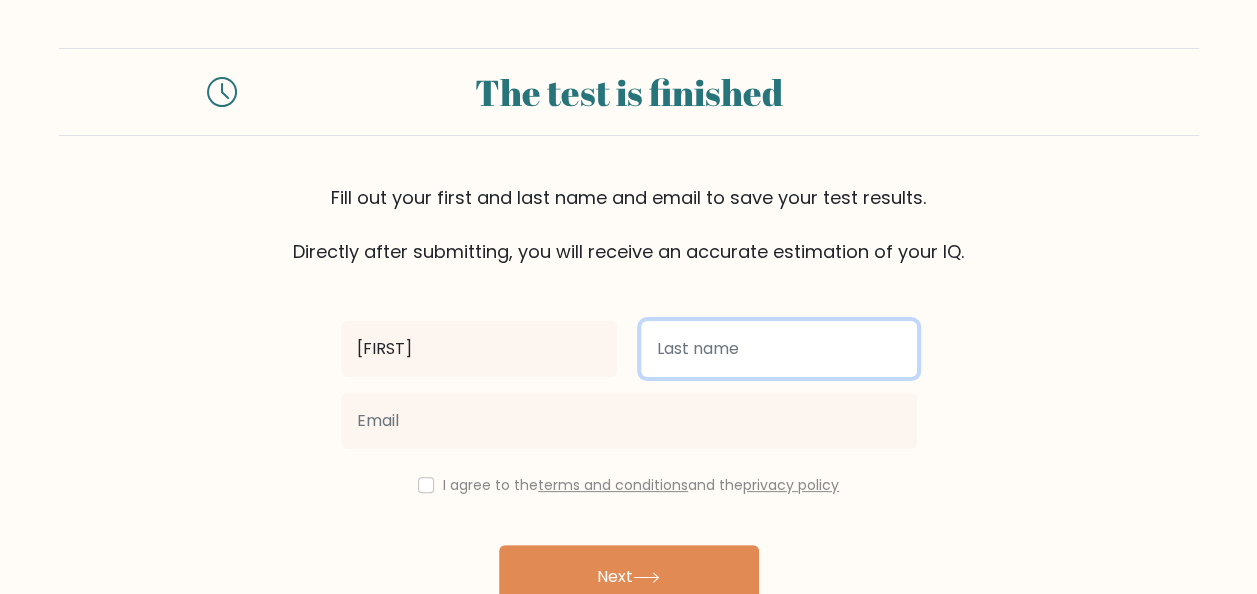 click at bounding box center (779, 349) 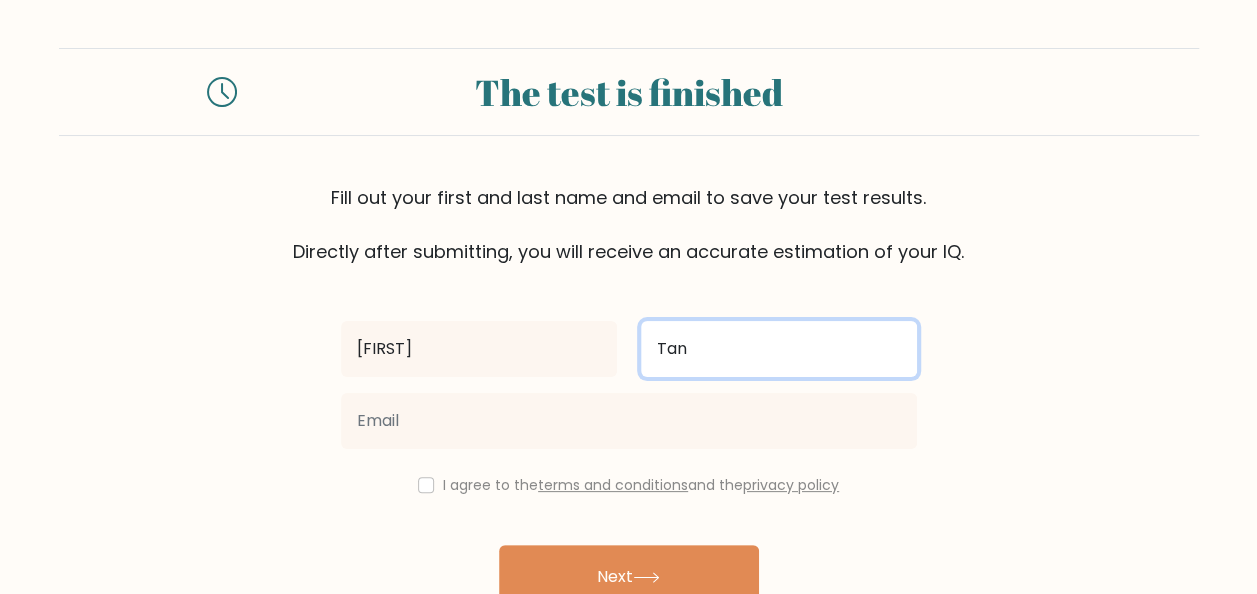 type on "Tan" 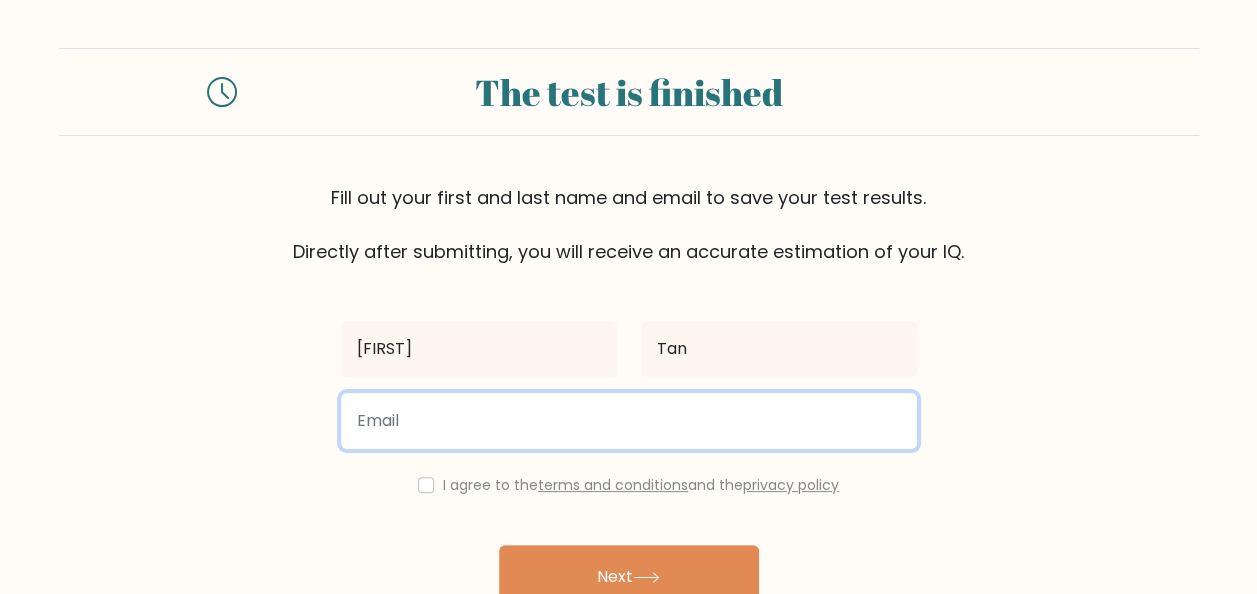 click at bounding box center [629, 421] 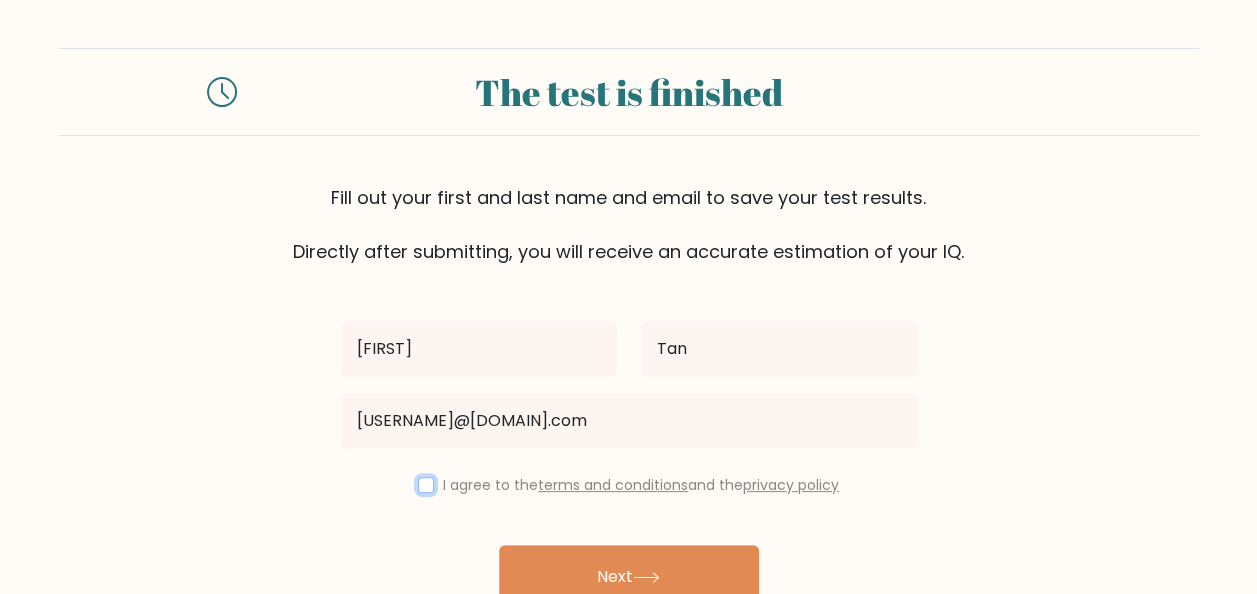 click at bounding box center (426, 485) 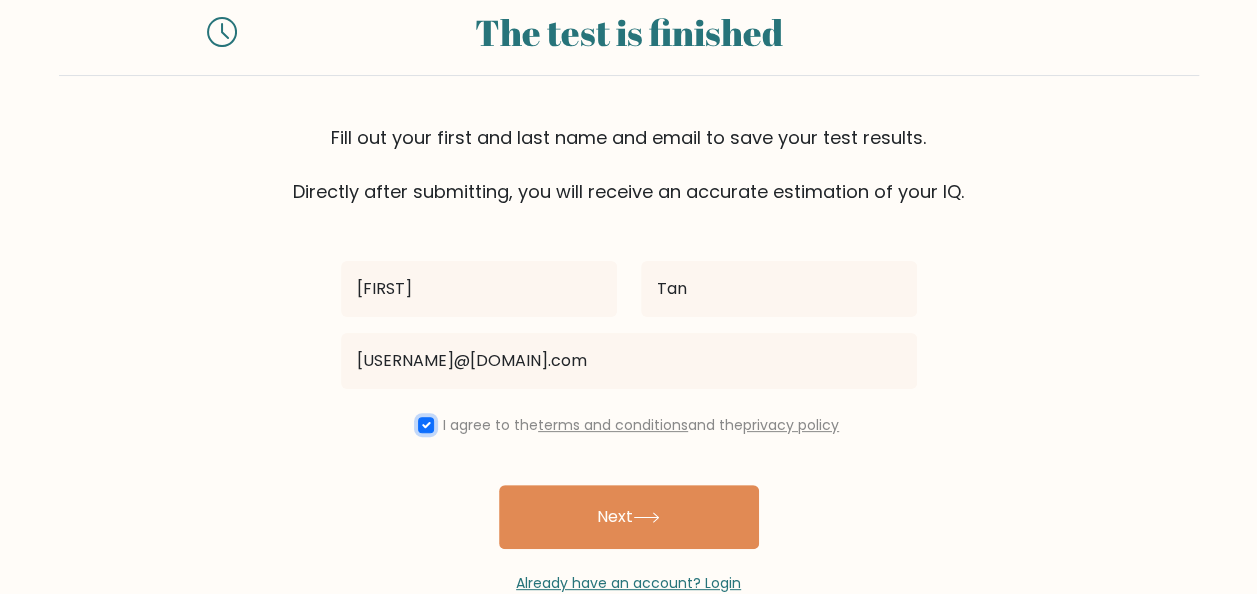 scroll, scrollTop: 106, scrollLeft: 0, axis: vertical 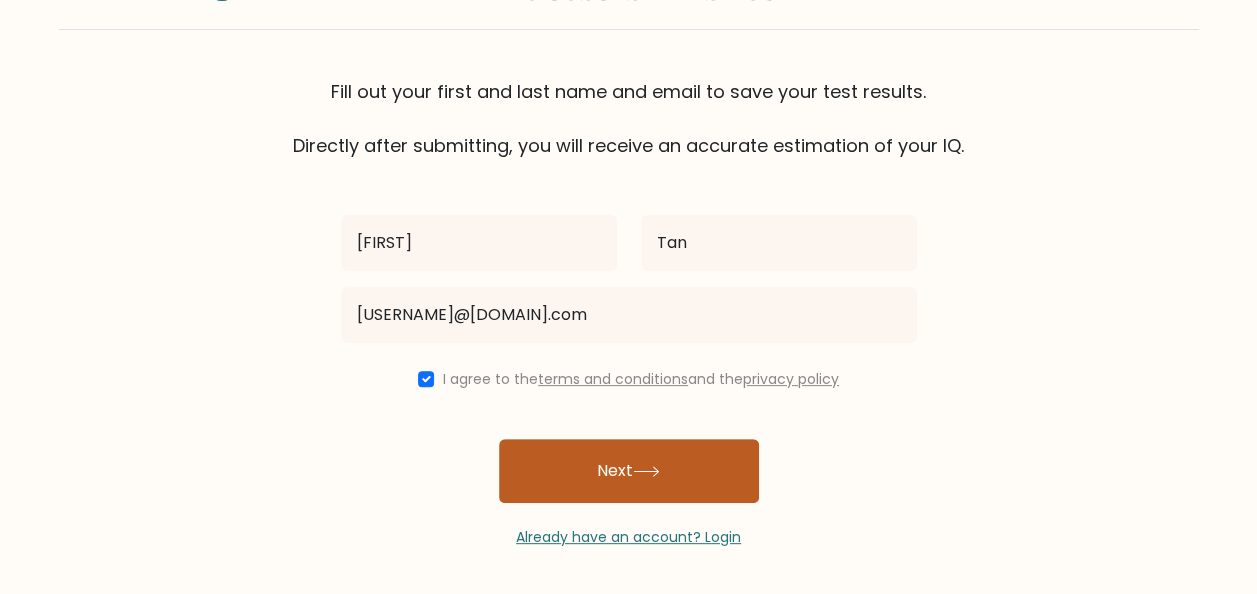 click on "Next" at bounding box center (629, 471) 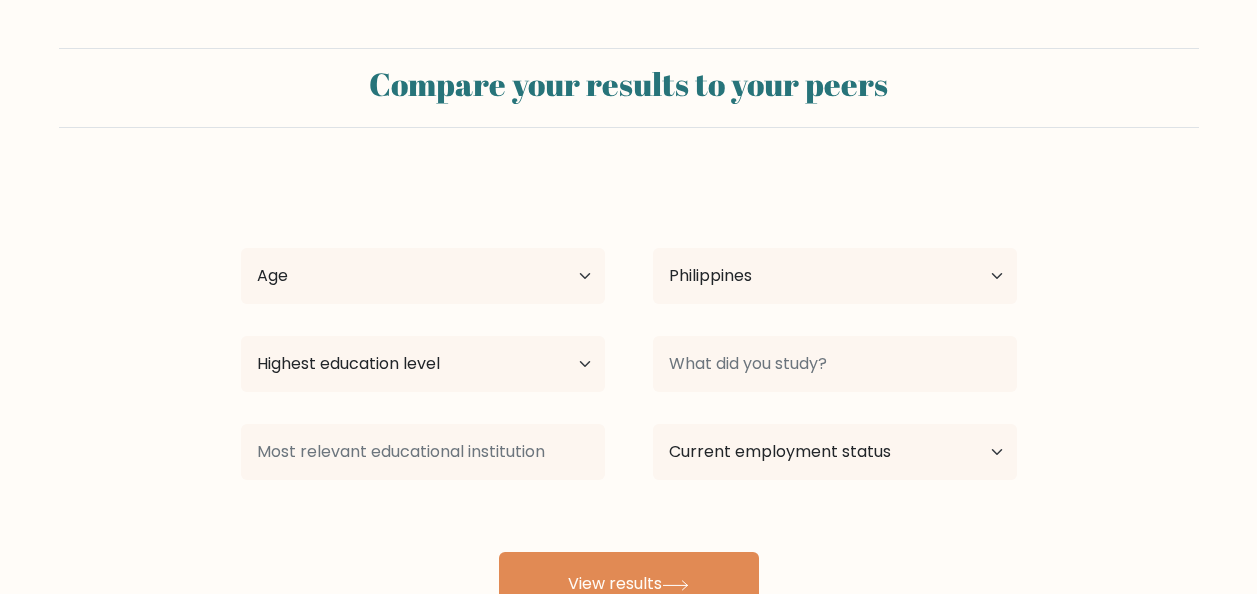 scroll, scrollTop: 0, scrollLeft: 0, axis: both 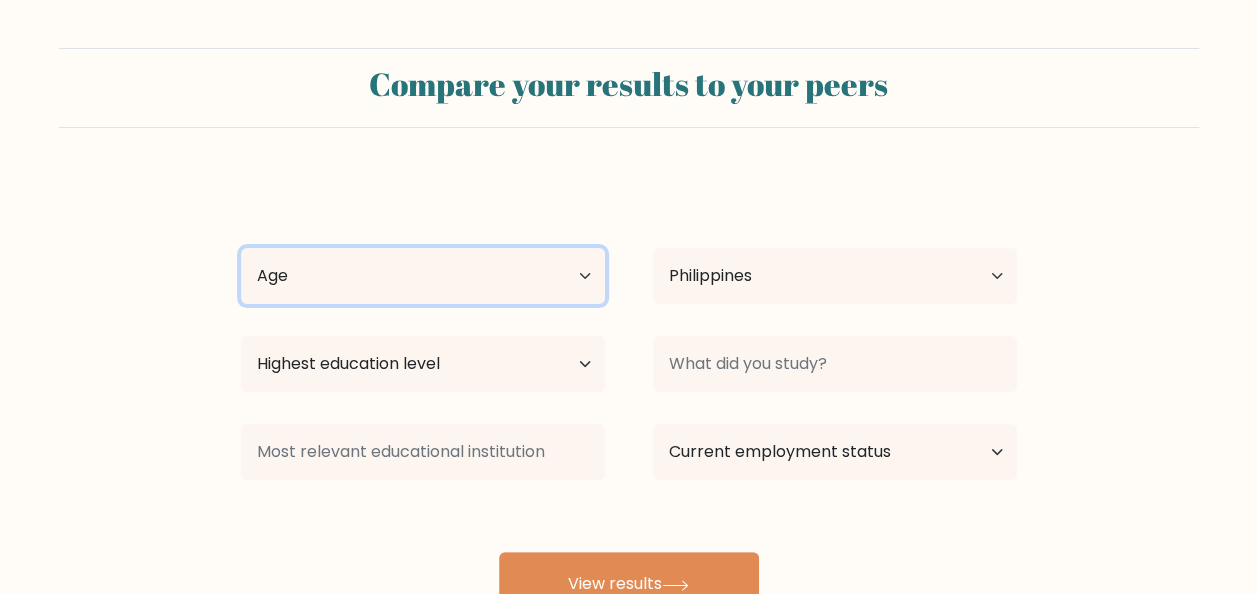 click on "Age
Under 18 years old
18-24 years old
25-34 years old
35-44 years old
45-54 years old
55-64 years old
65 years old and above" at bounding box center (423, 276) 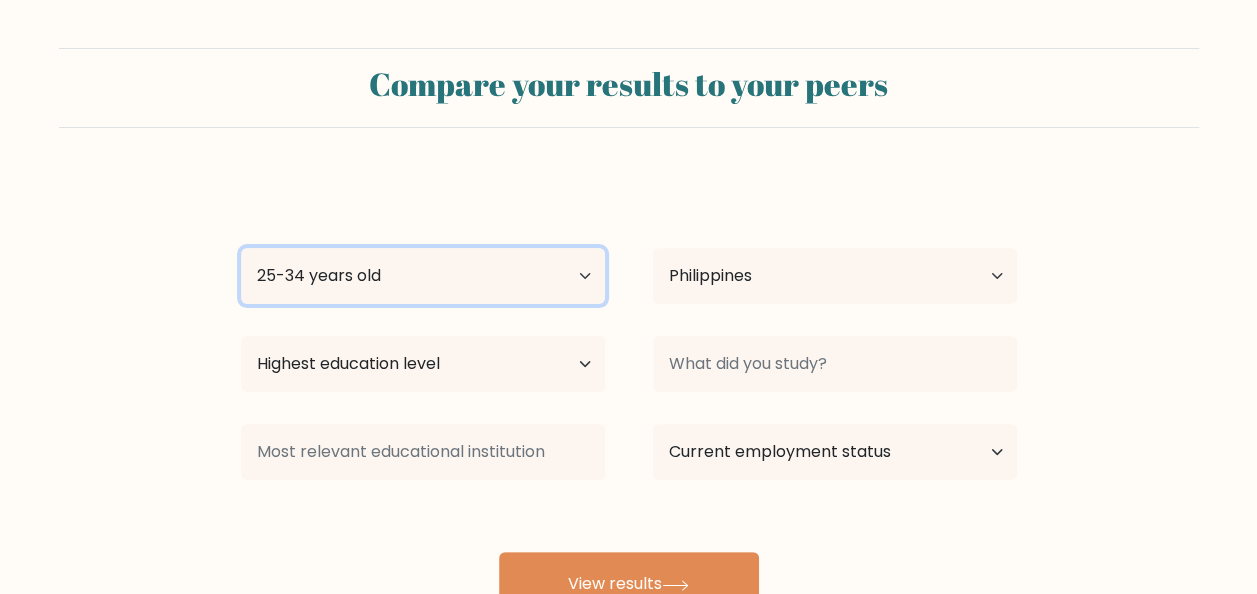 click on "Age
Under 18 years old
18-24 years old
25-34 years old
35-44 years old
45-54 years old
55-64 years old
65 years old and above" at bounding box center (423, 276) 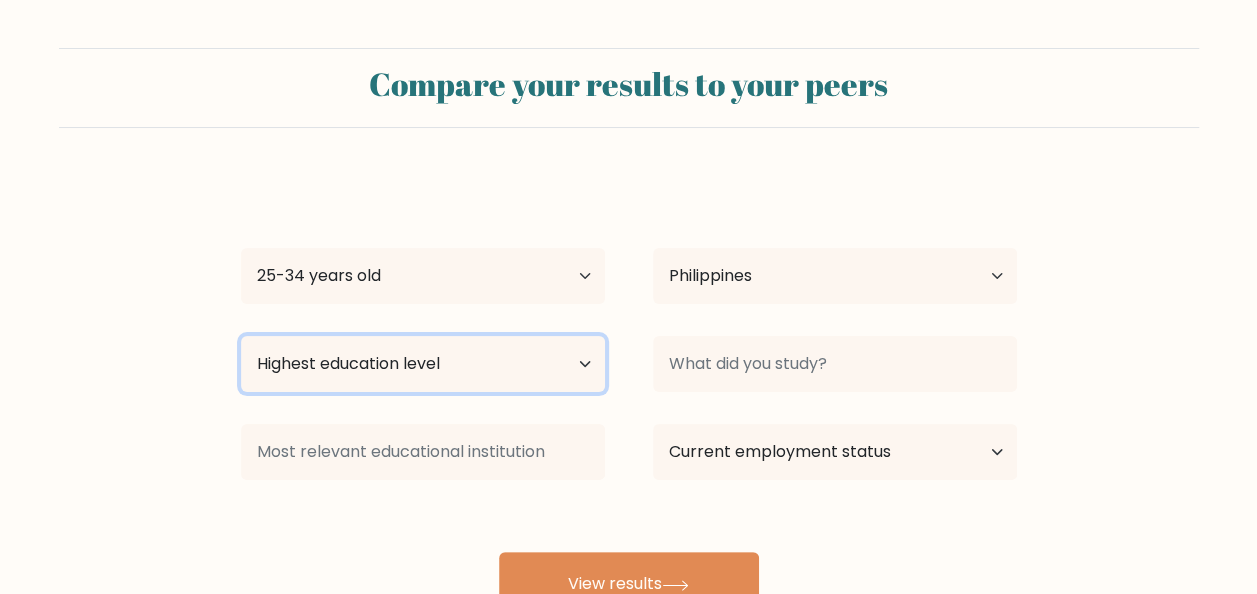 click on "Highest education level
No schooling
Primary
Lower Secondary
Upper Secondary
Occupation Specific
Bachelor's degree
Master's degree
Doctoral degree" at bounding box center (423, 364) 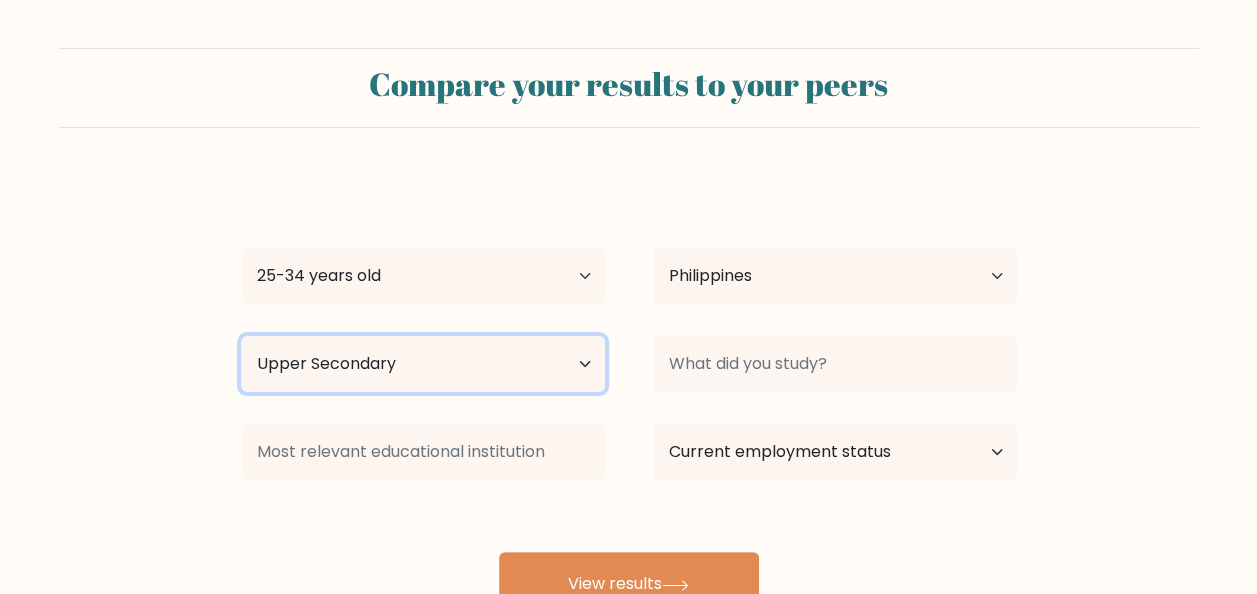 click on "Highest education level
No schooling
Primary
Lower Secondary
Upper Secondary
Occupation Specific
Bachelor's degree
Master's degree
Doctoral degree" at bounding box center [423, 364] 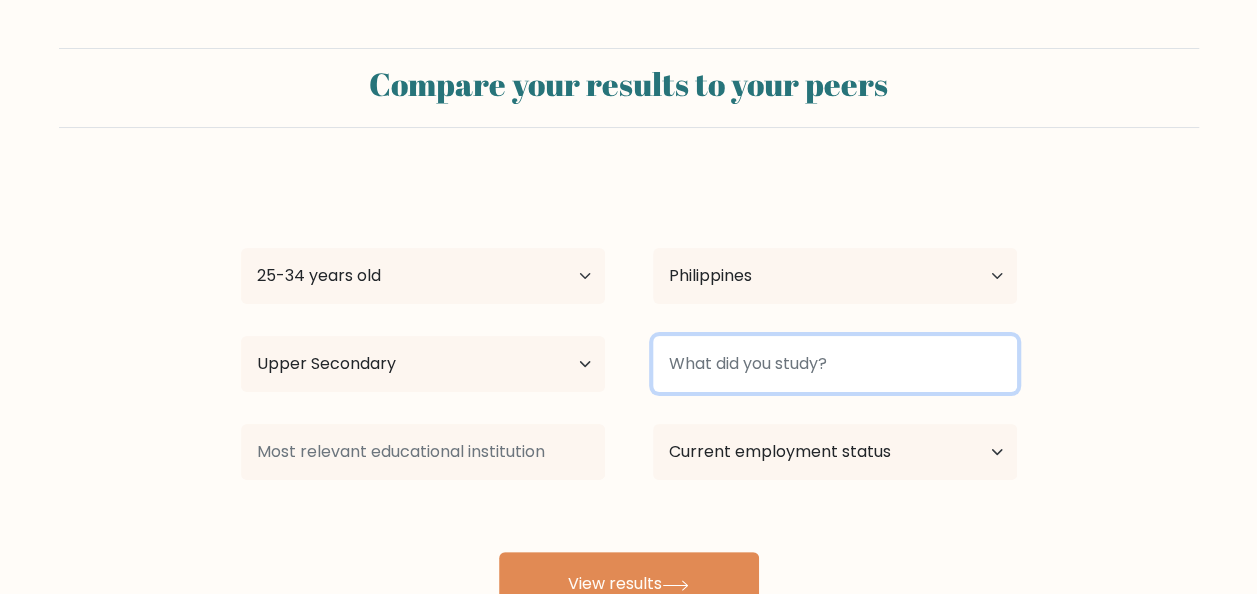 click at bounding box center (835, 364) 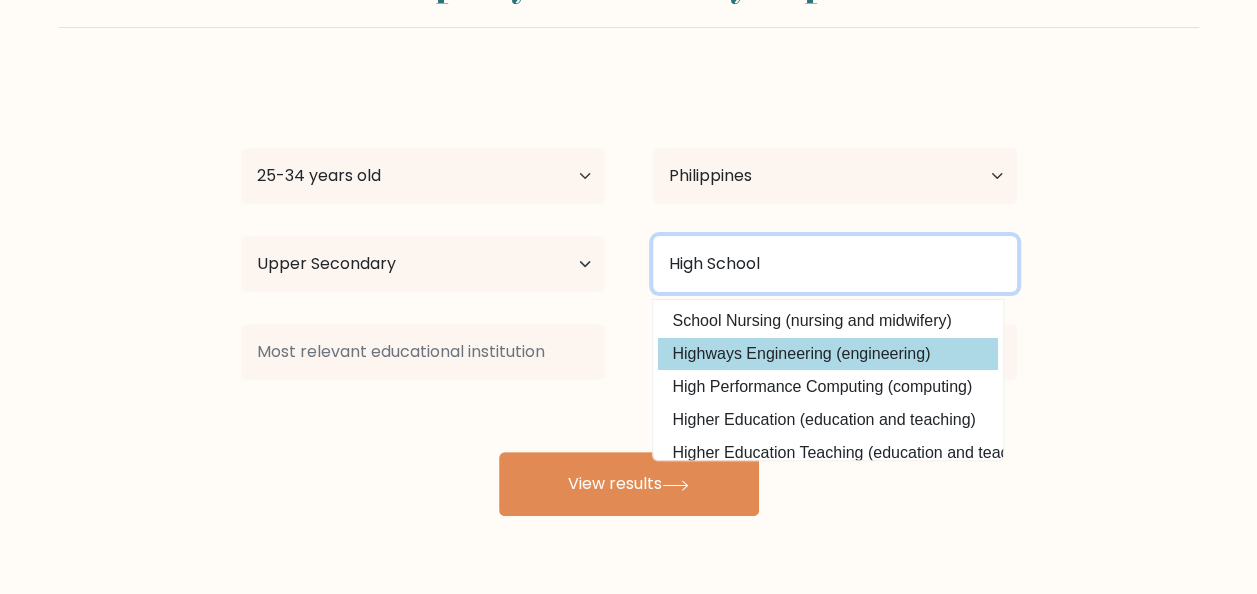 type on "High School" 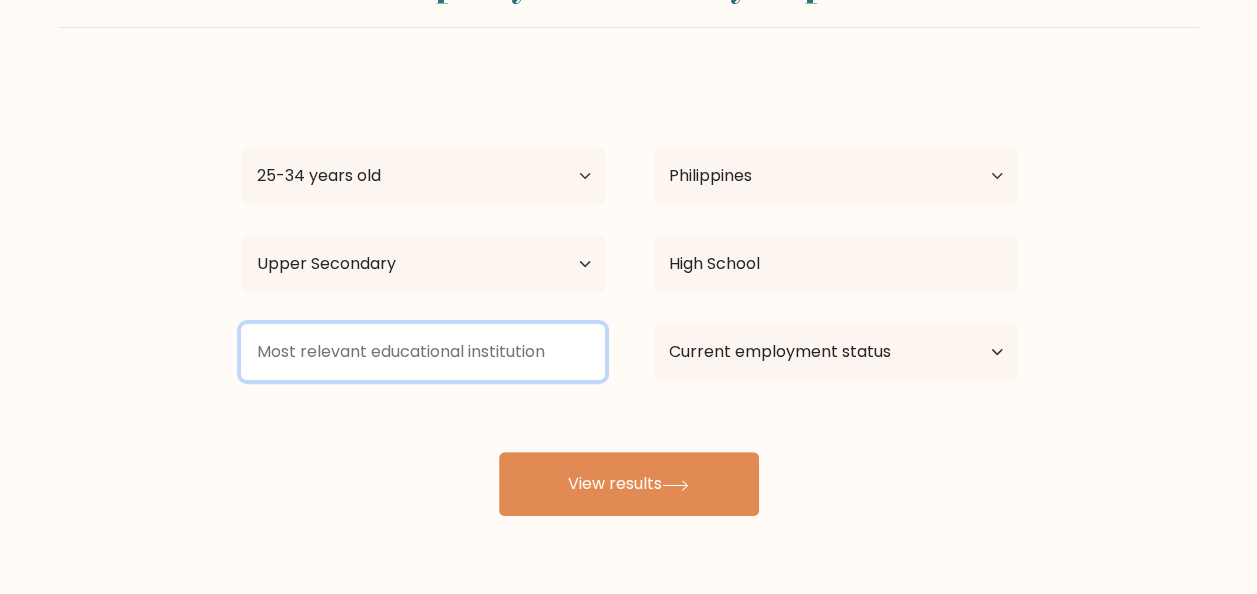 click at bounding box center (423, 352) 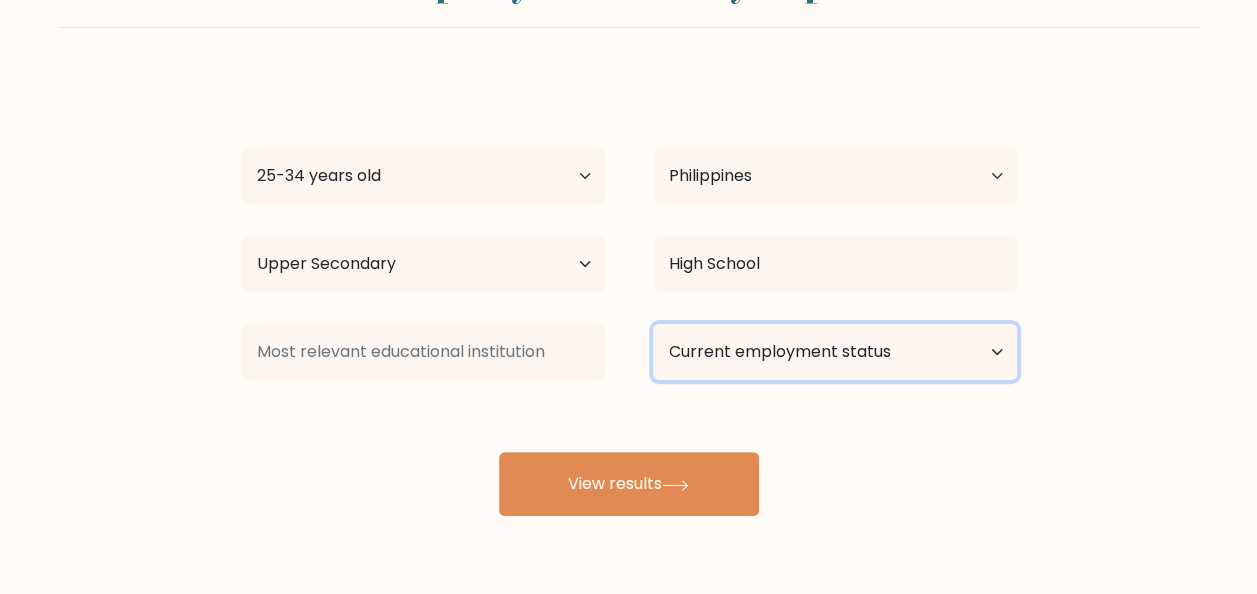 click on "Current employment status
Employed
Student
Retired
Other / prefer not to answer" at bounding box center [835, 352] 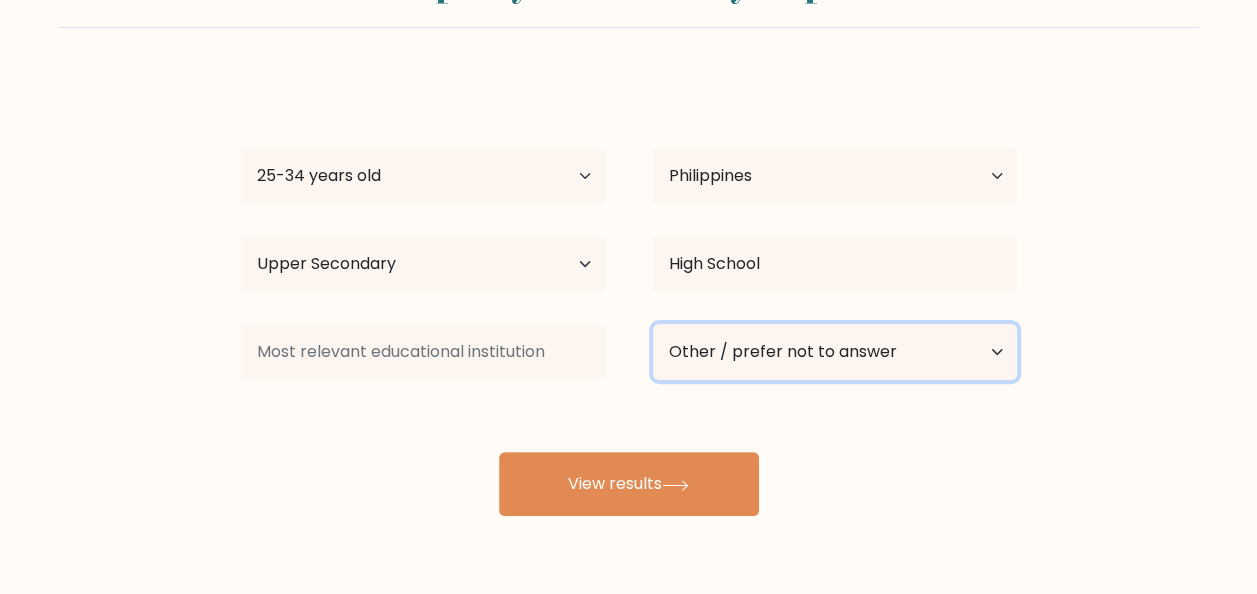 click on "Current employment status
Employed
Student
Retired
Other / prefer not to answer" at bounding box center [835, 352] 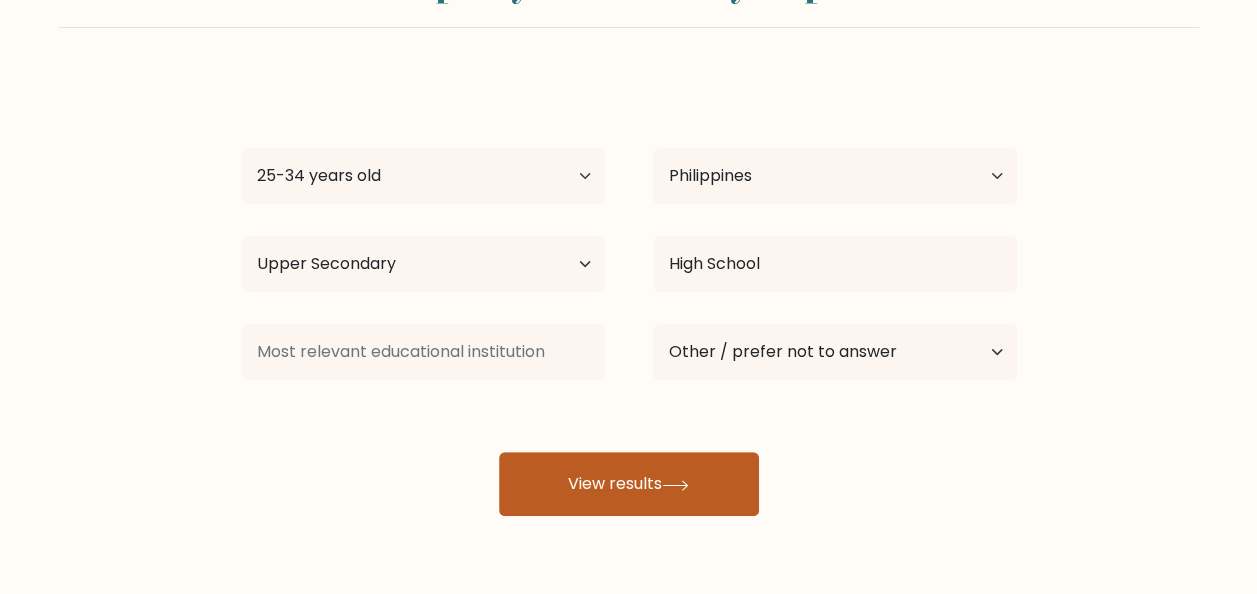 click on "View results" at bounding box center (629, 484) 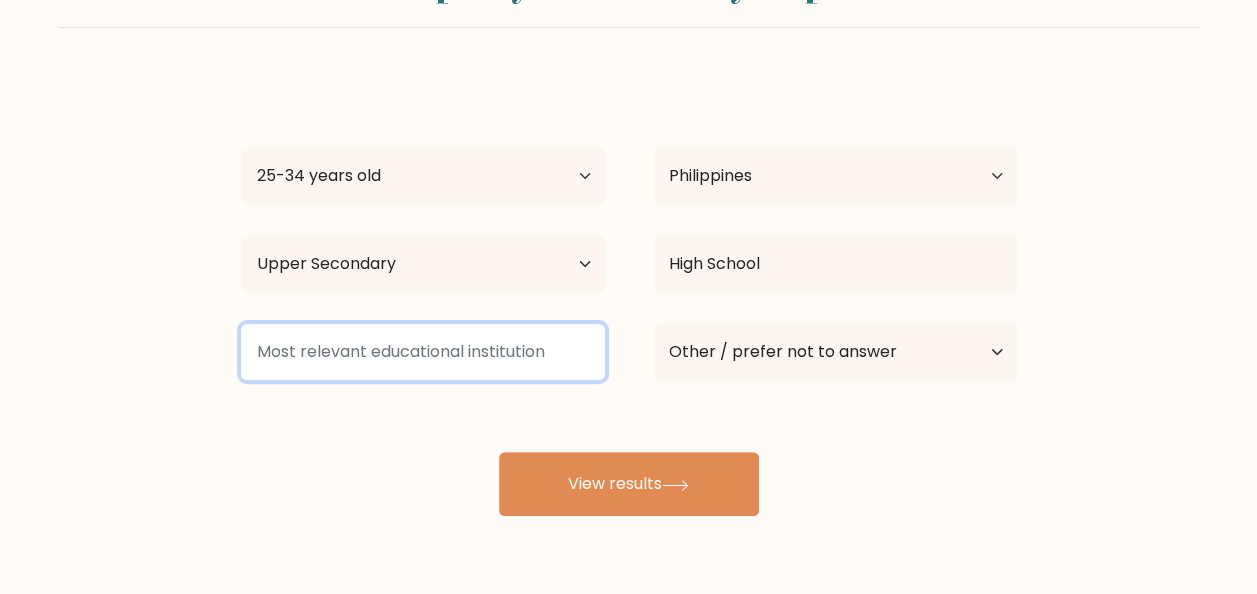 click at bounding box center (423, 352) 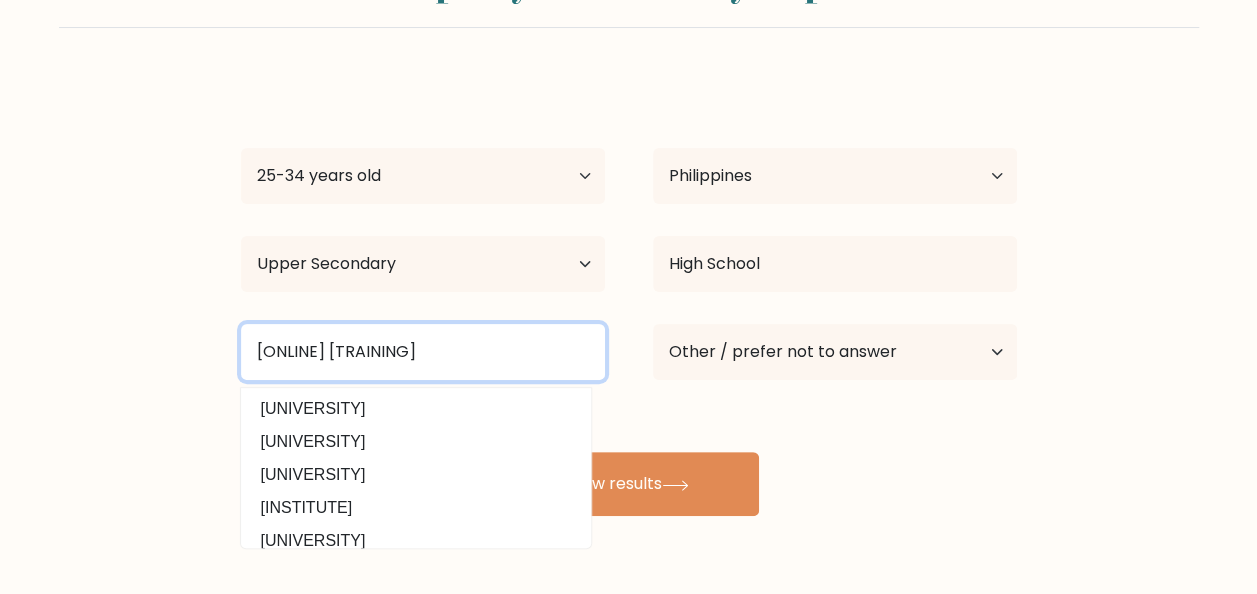 type on "[ONLINE] [TRAINING]" 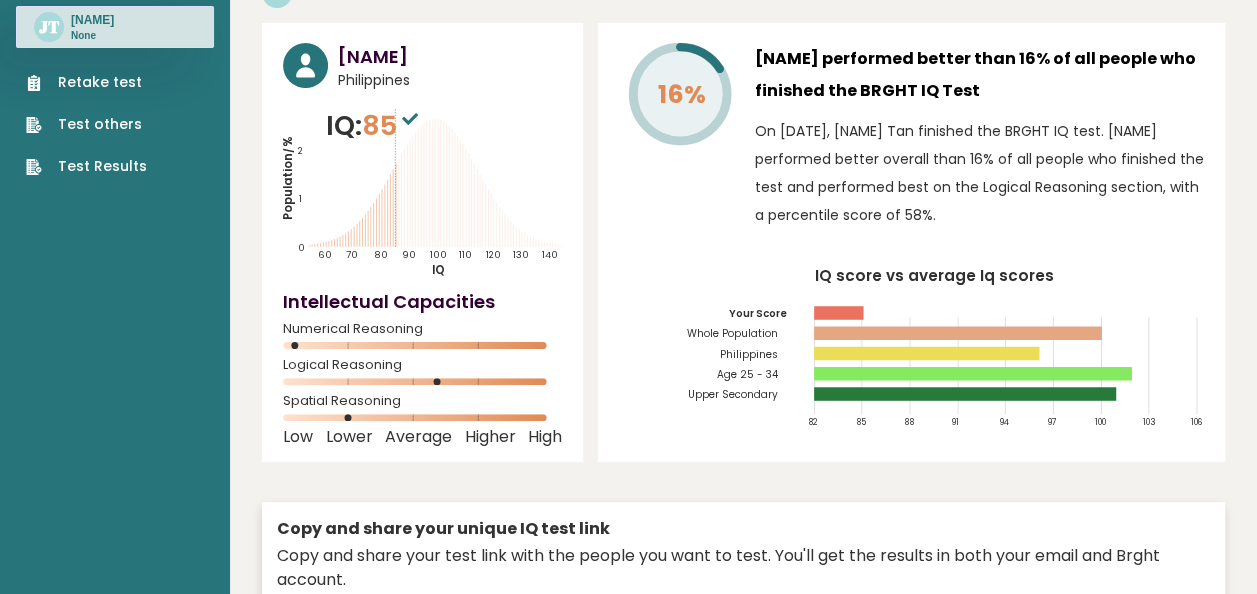 scroll, scrollTop: 0, scrollLeft: 0, axis: both 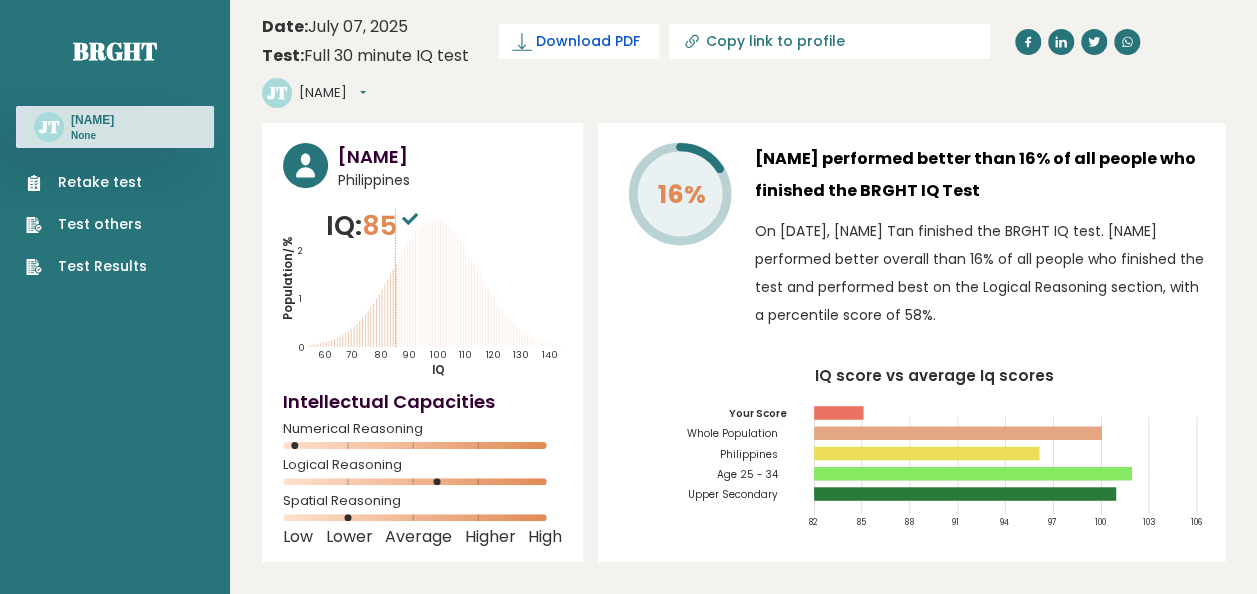 click on "Download PDF" at bounding box center (588, 41) 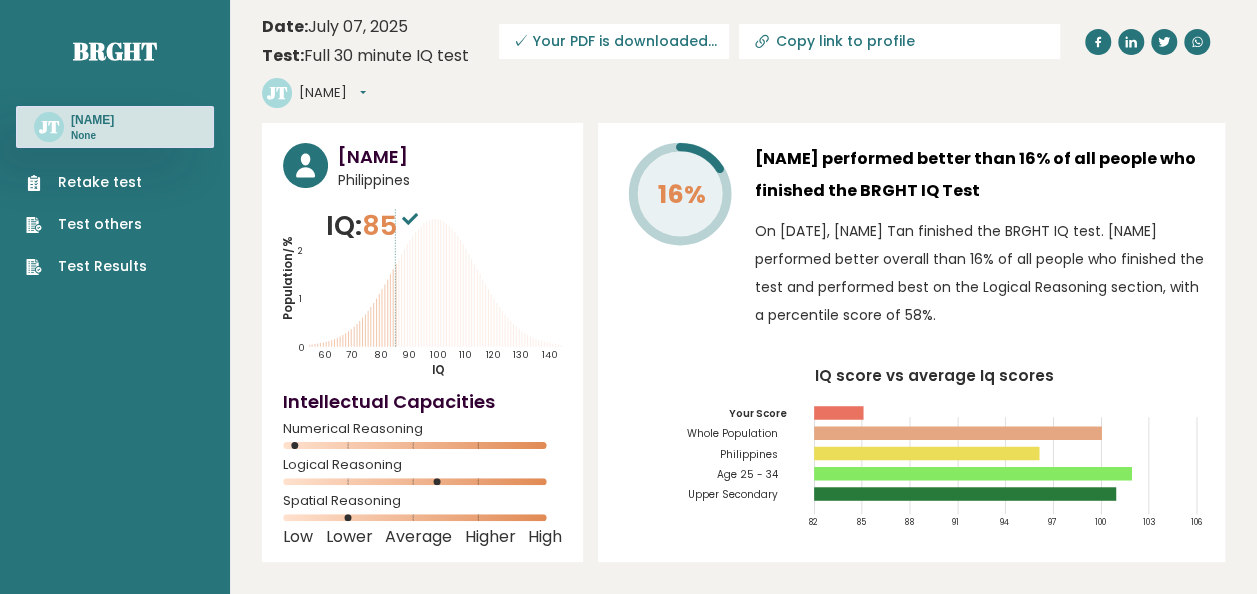 click on "Date:  July 07, 2025
Test:   Full 30 minute IQ test
Download PDF
Downloading...
Downloading
✓ Your PDF is downloaded...
Copy link to profile
JT
Jeannie
Dashboard
Profile
Settings
Logout" at bounding box center (743, 61) 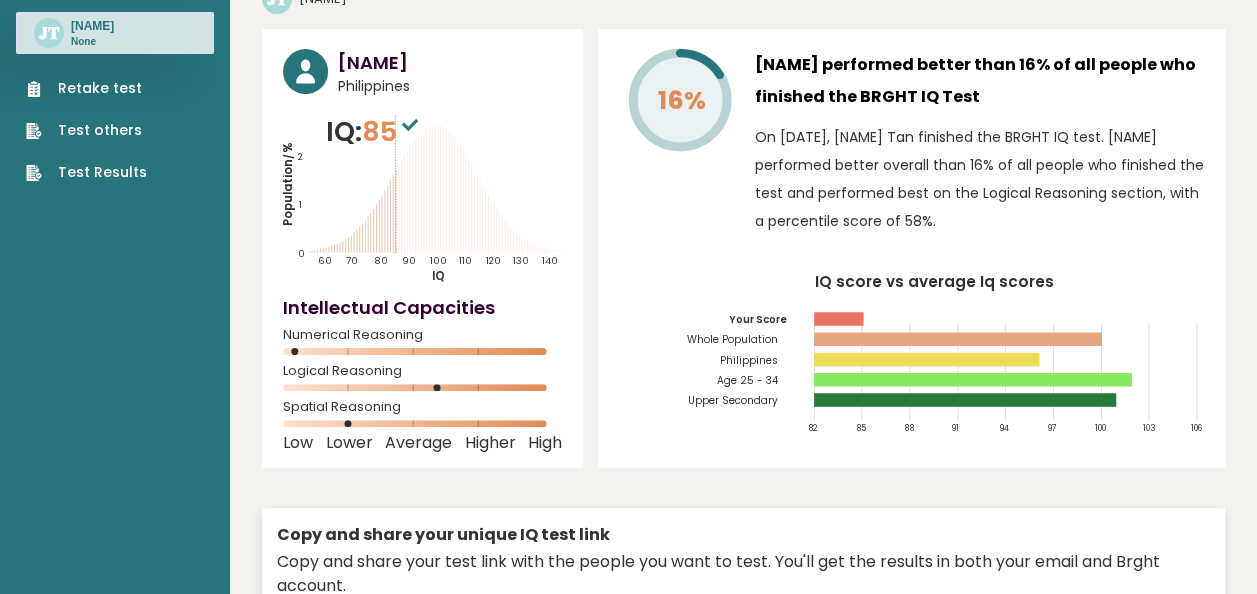 scroll, scrollTop: 0, scrollLeft: 0, axis: both 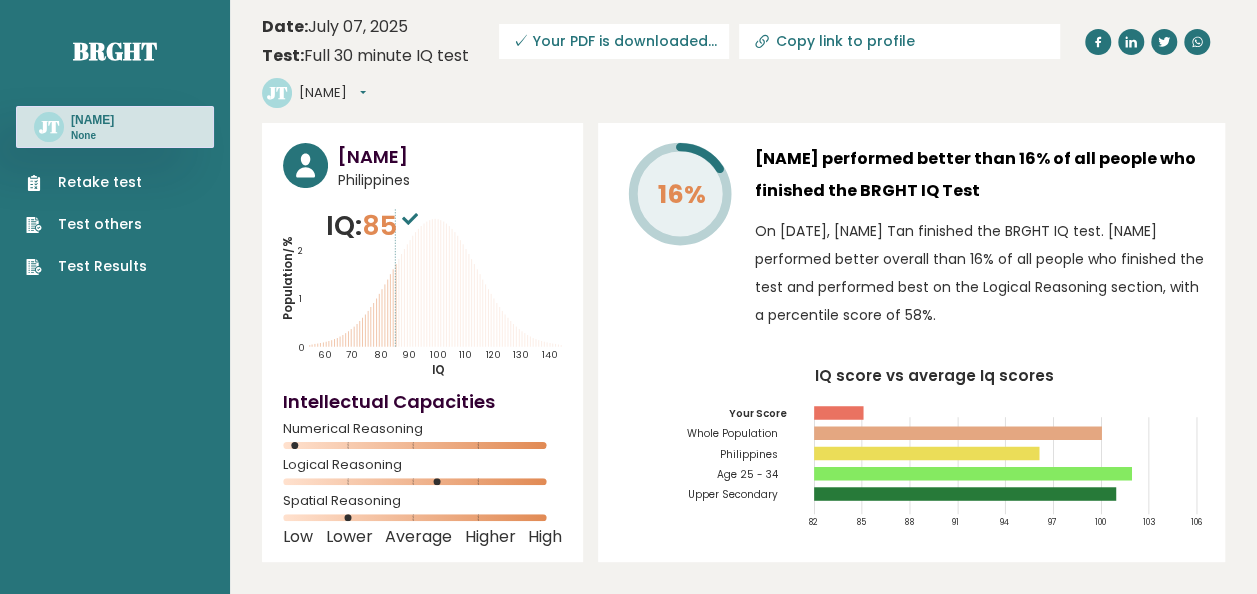 click on "Test others" at bounding box center [86, 224] 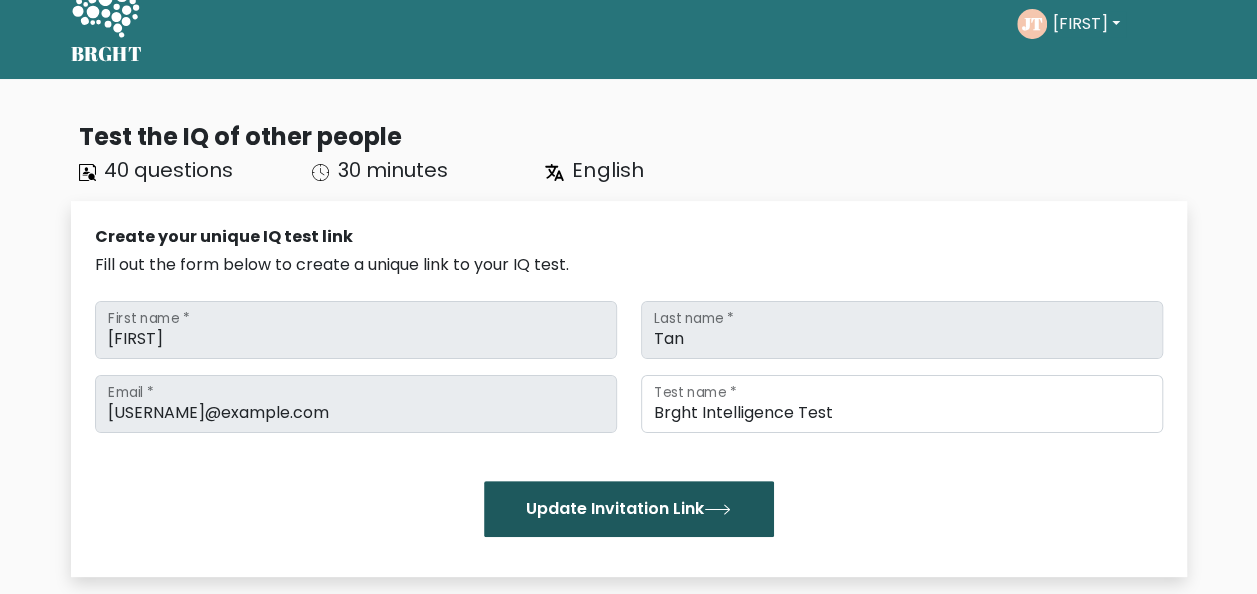 scroll, scrollTop: 0, scrollLeft: 0, axis: both 